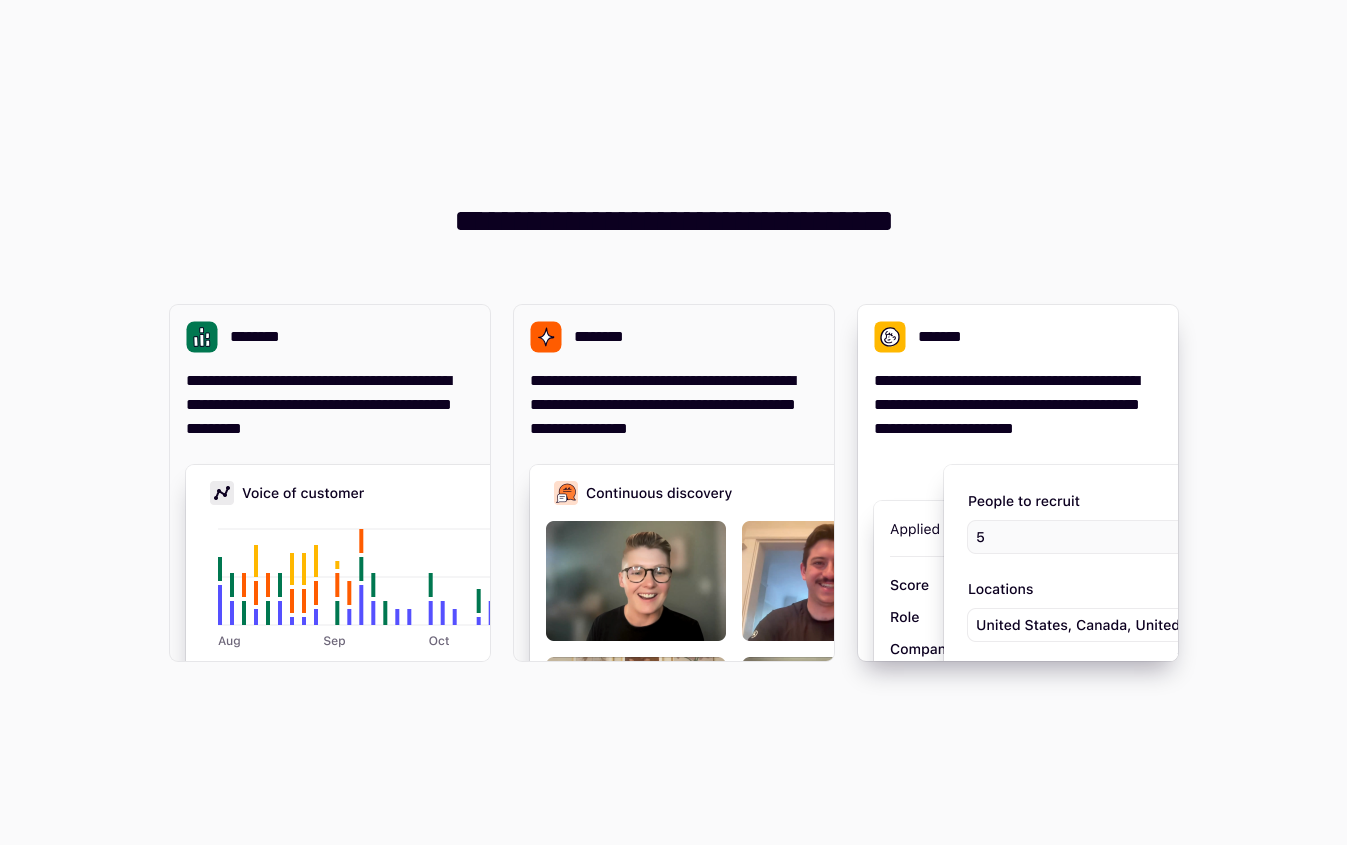 scroll, scrollTop: 0, scrollLeft: 0, axis: both 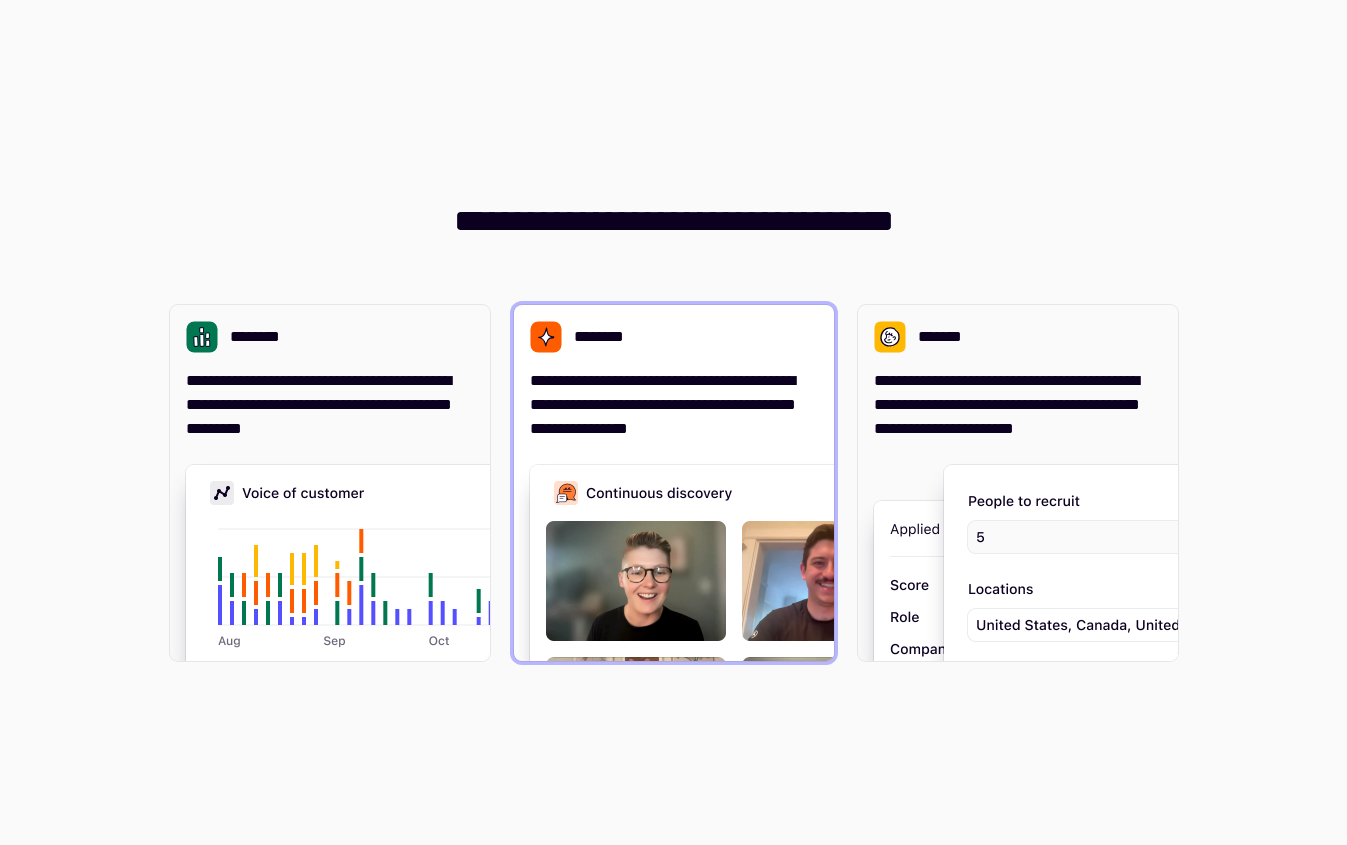 click on "**********" at bounding box center [674, 373] 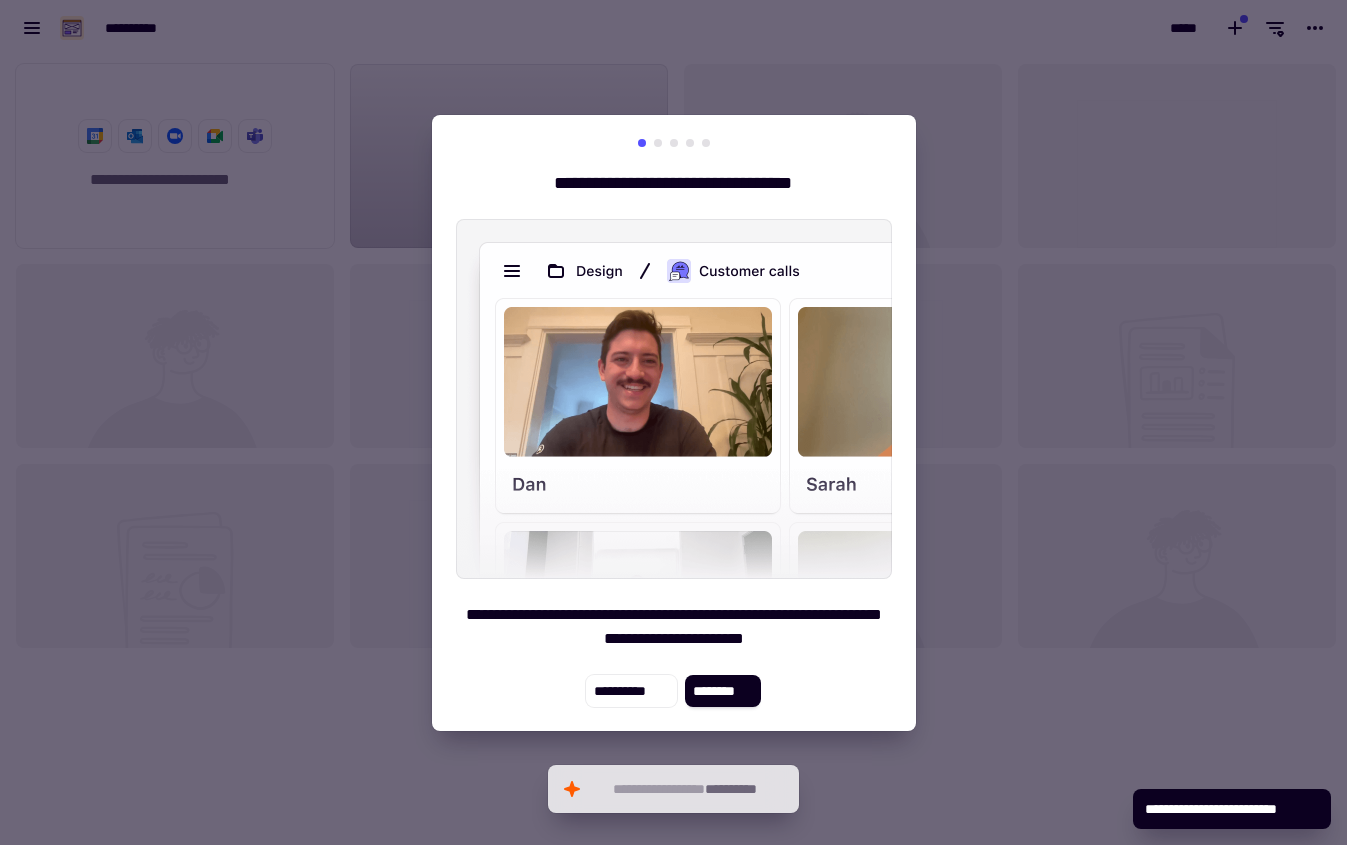 scroll, scrollTop: 16, scrollLeft: 16, axis: both 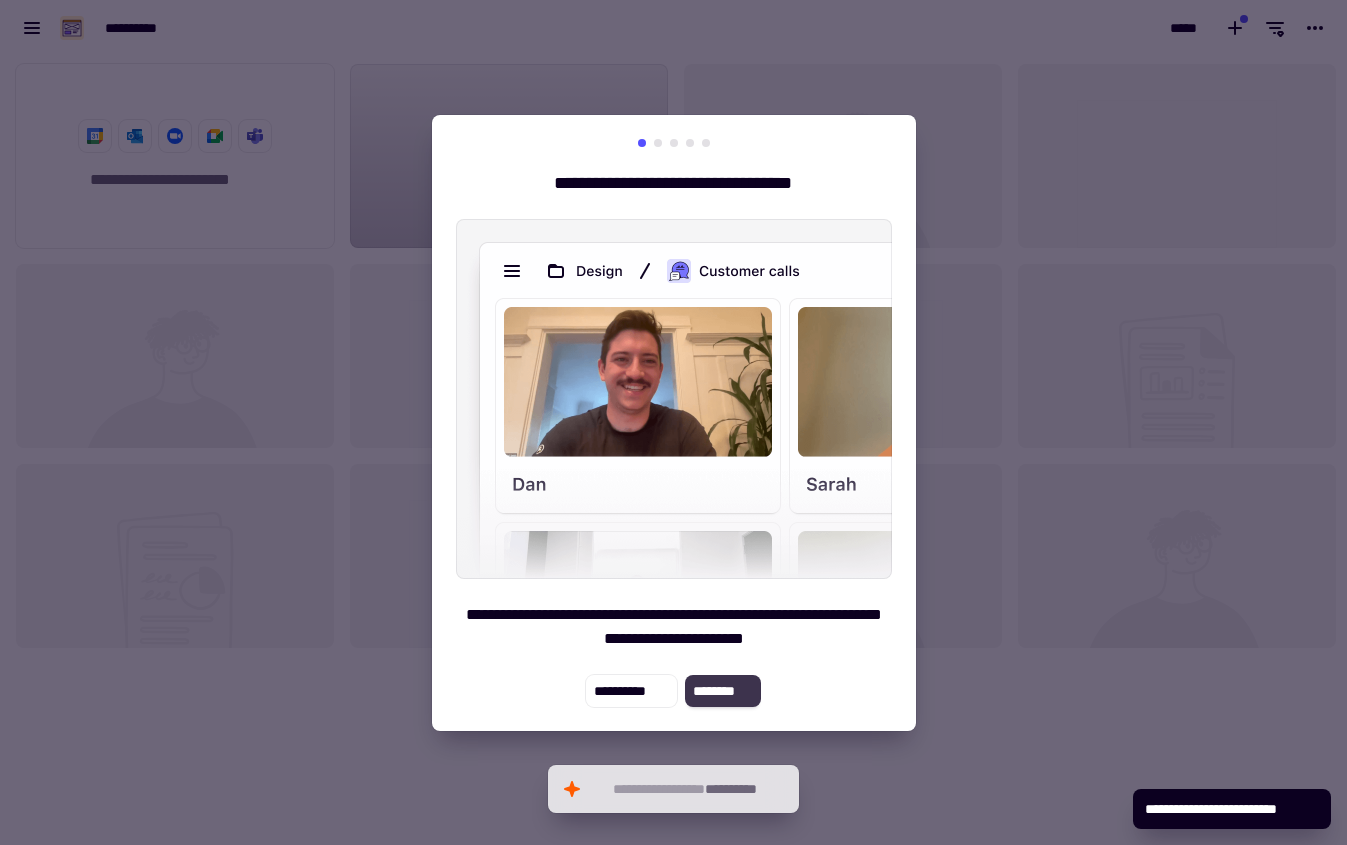click on "********" 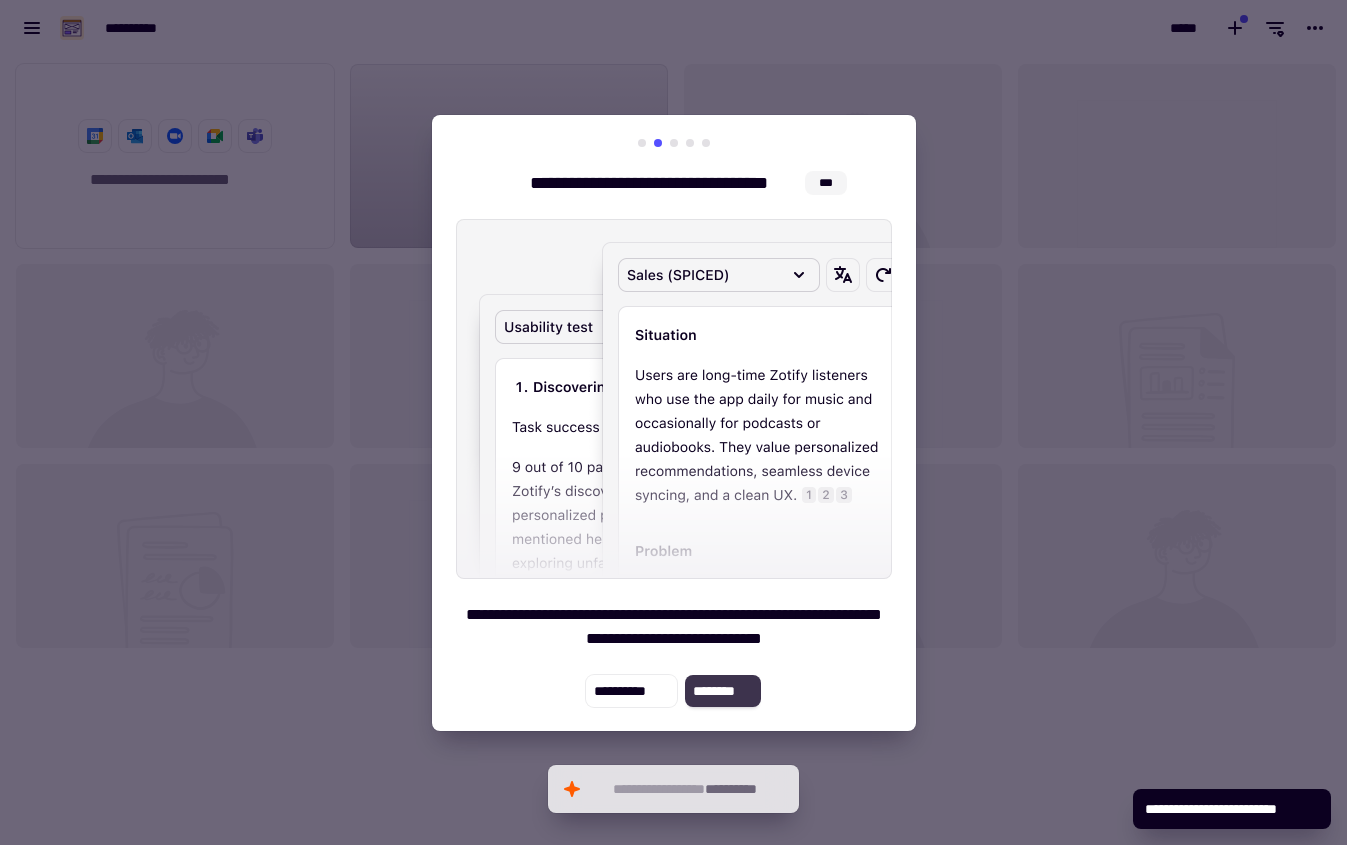 click on "********" 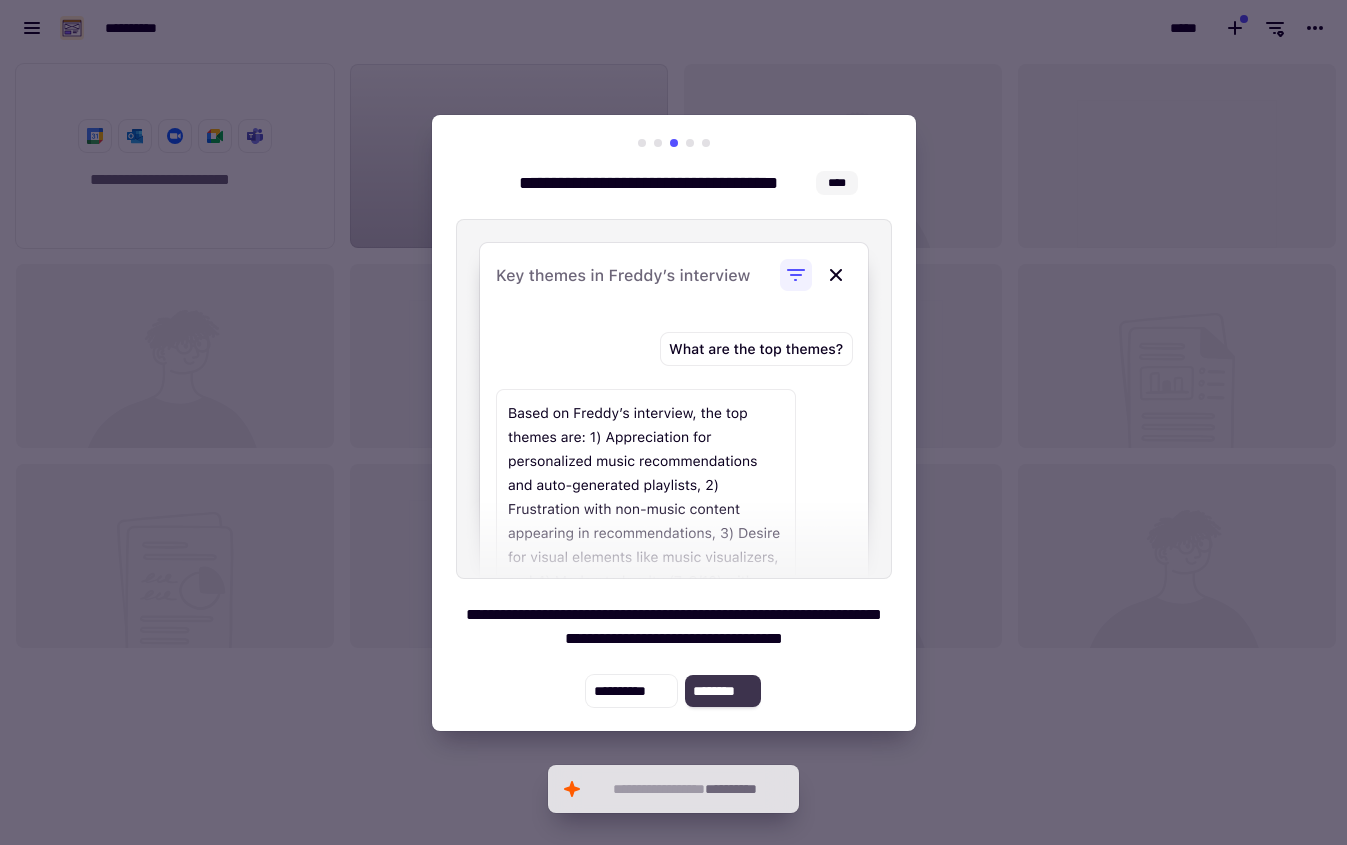 click on "********" 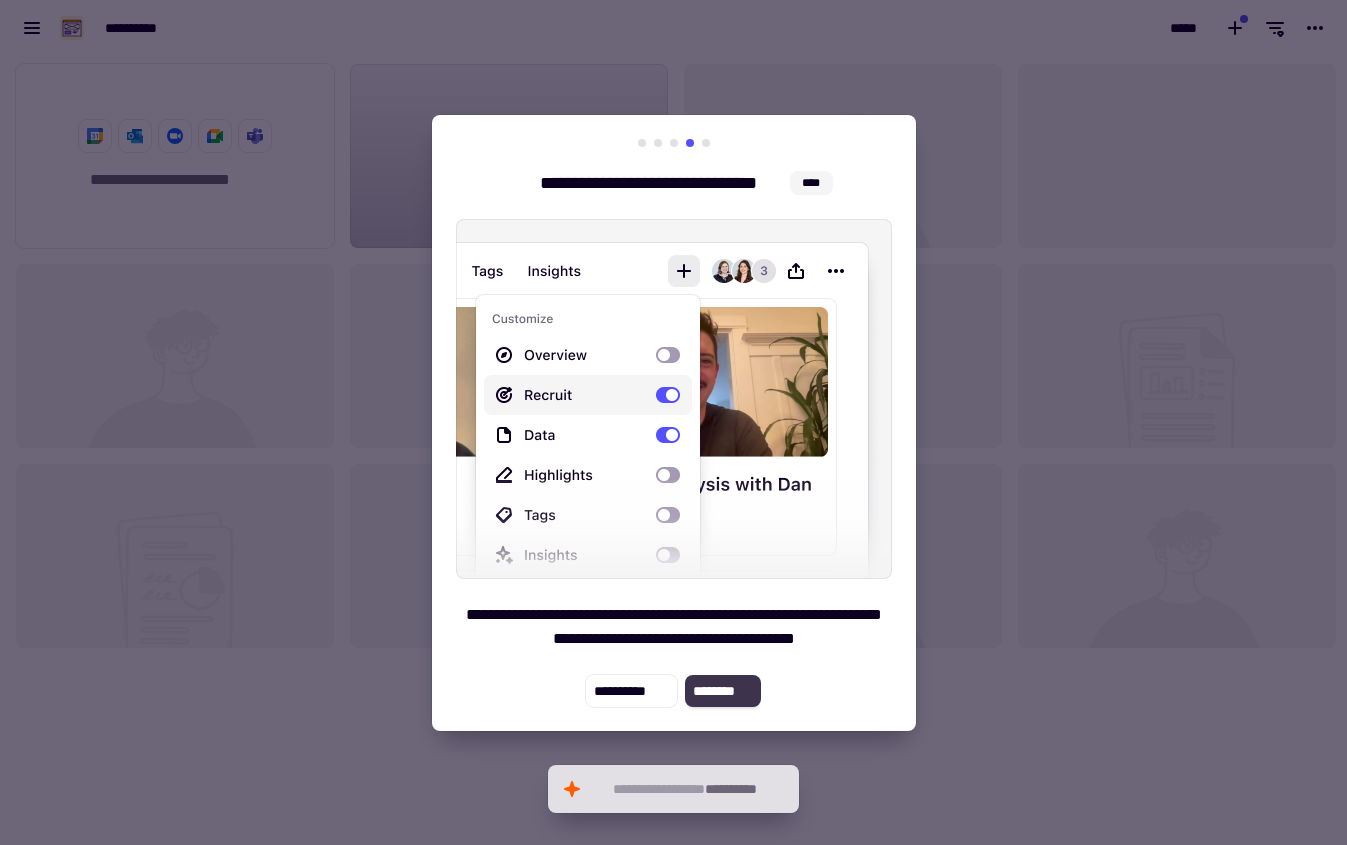 click on "********" 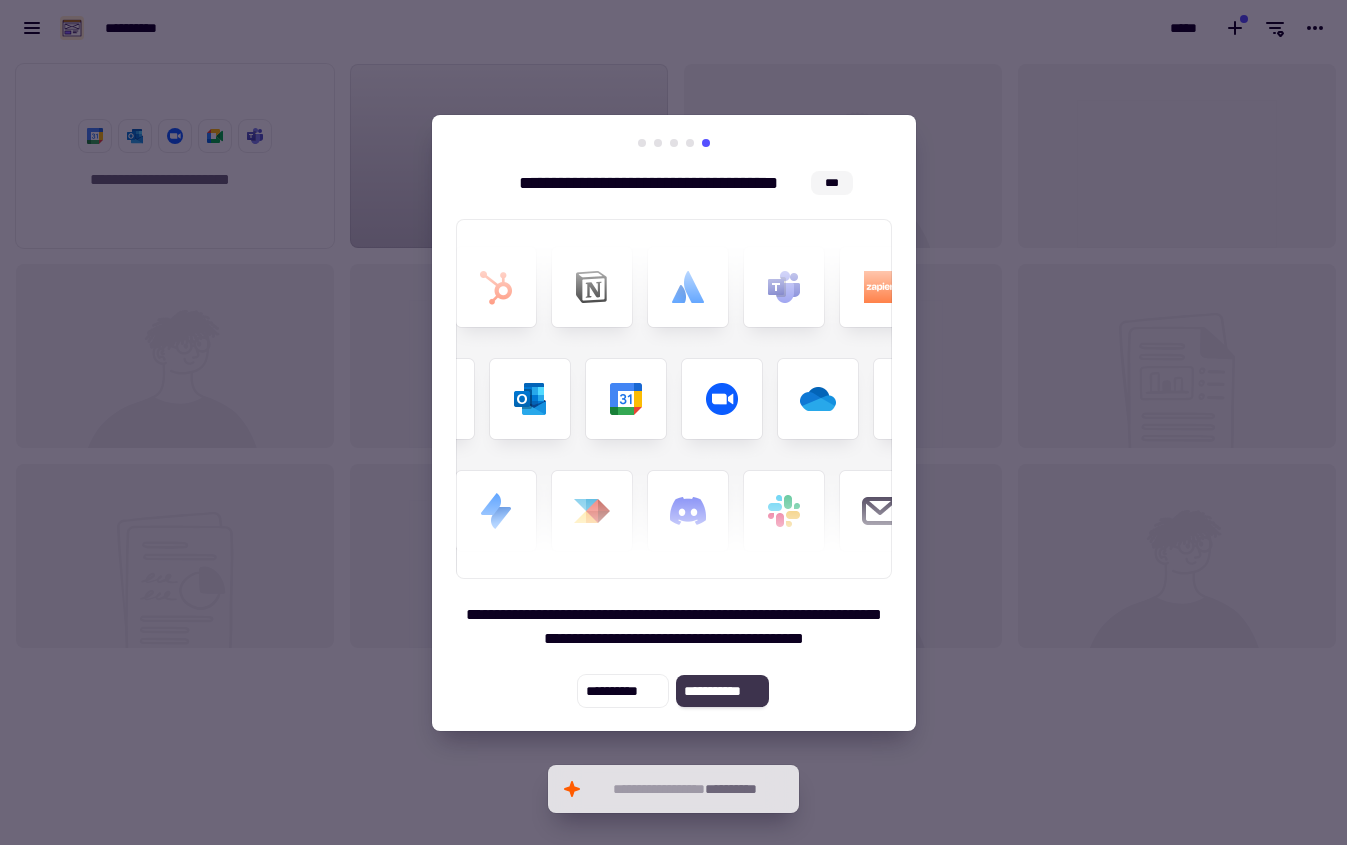 click on "**********" 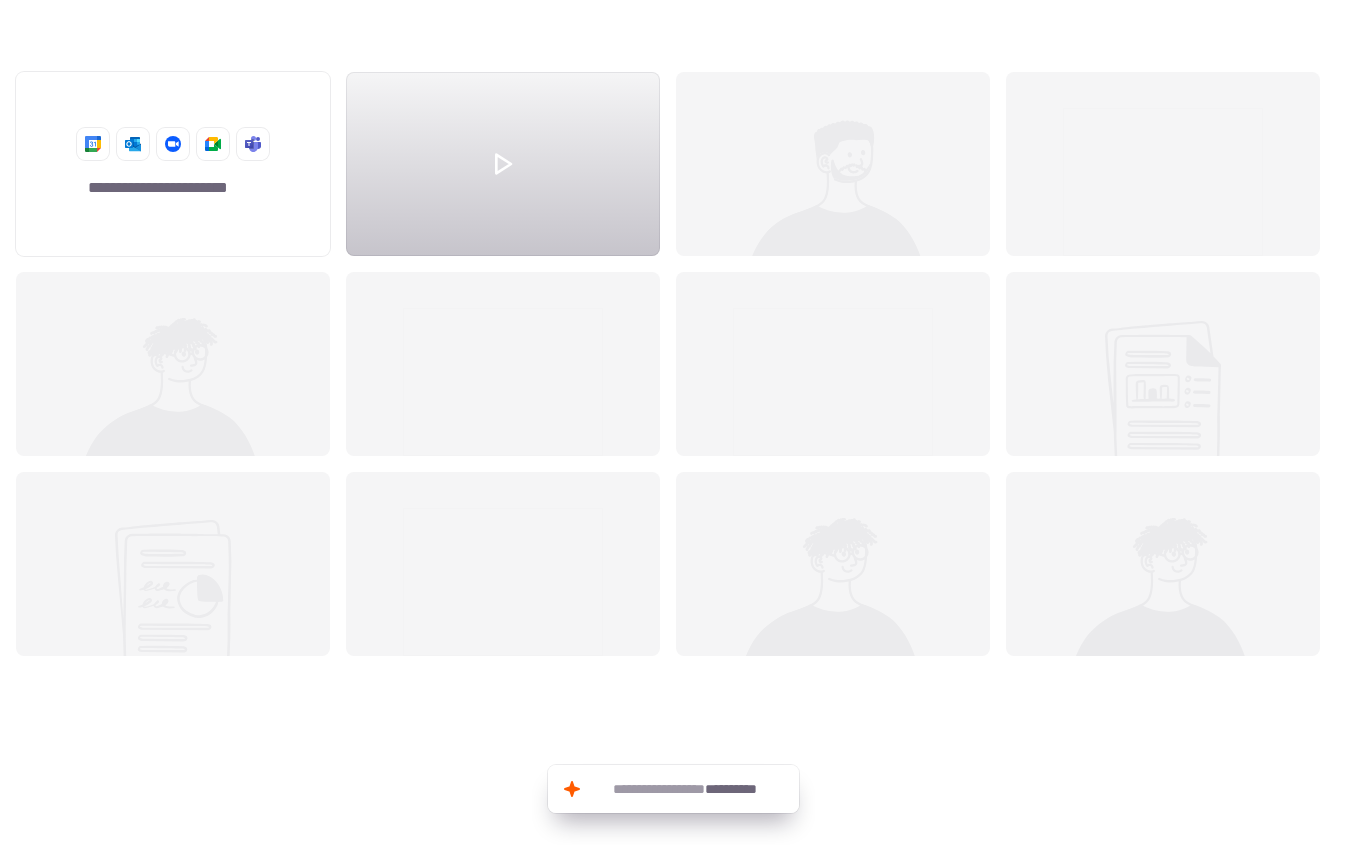 scroll, scrollTop: 774, scrollLeft: 1317, axis: both 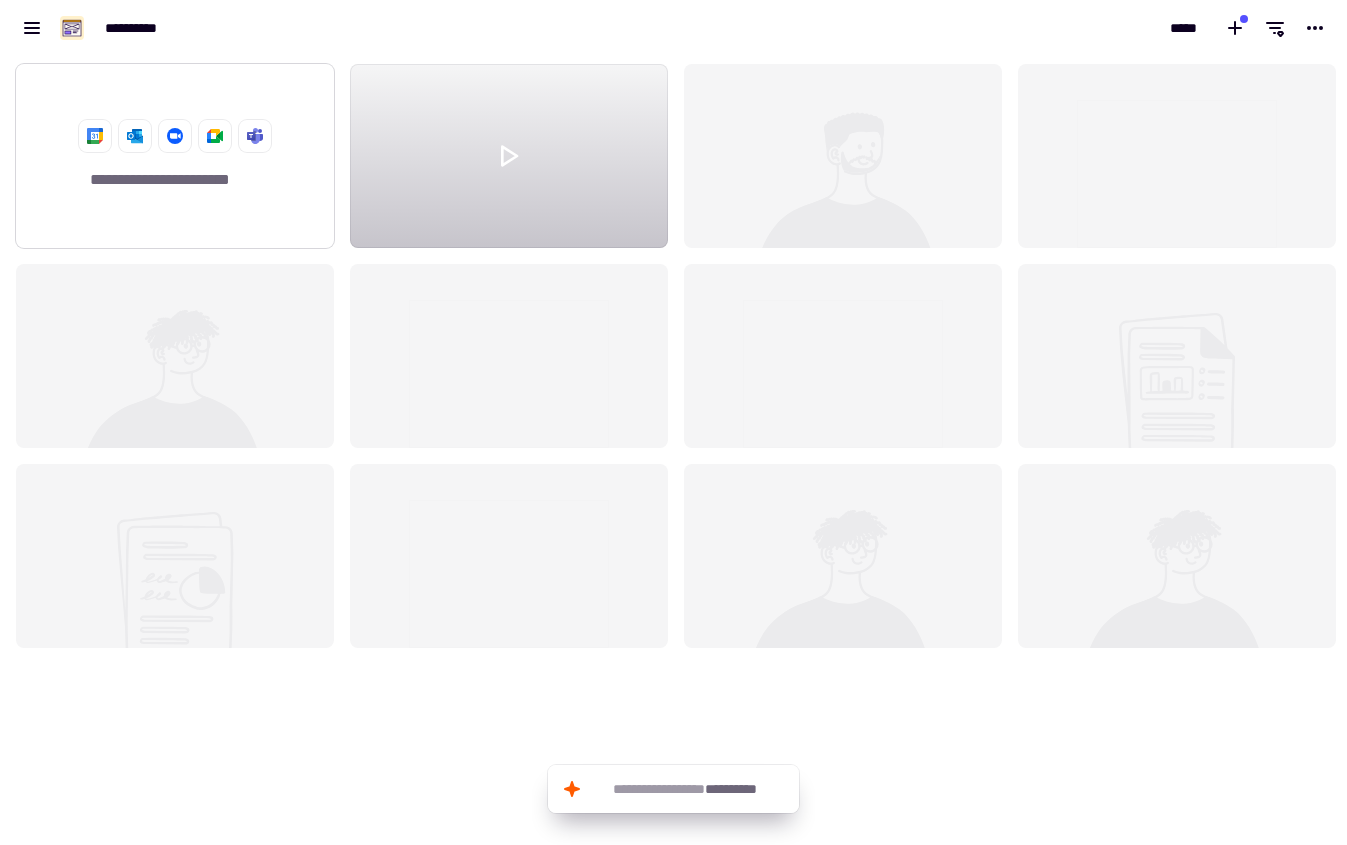 click on "**********" 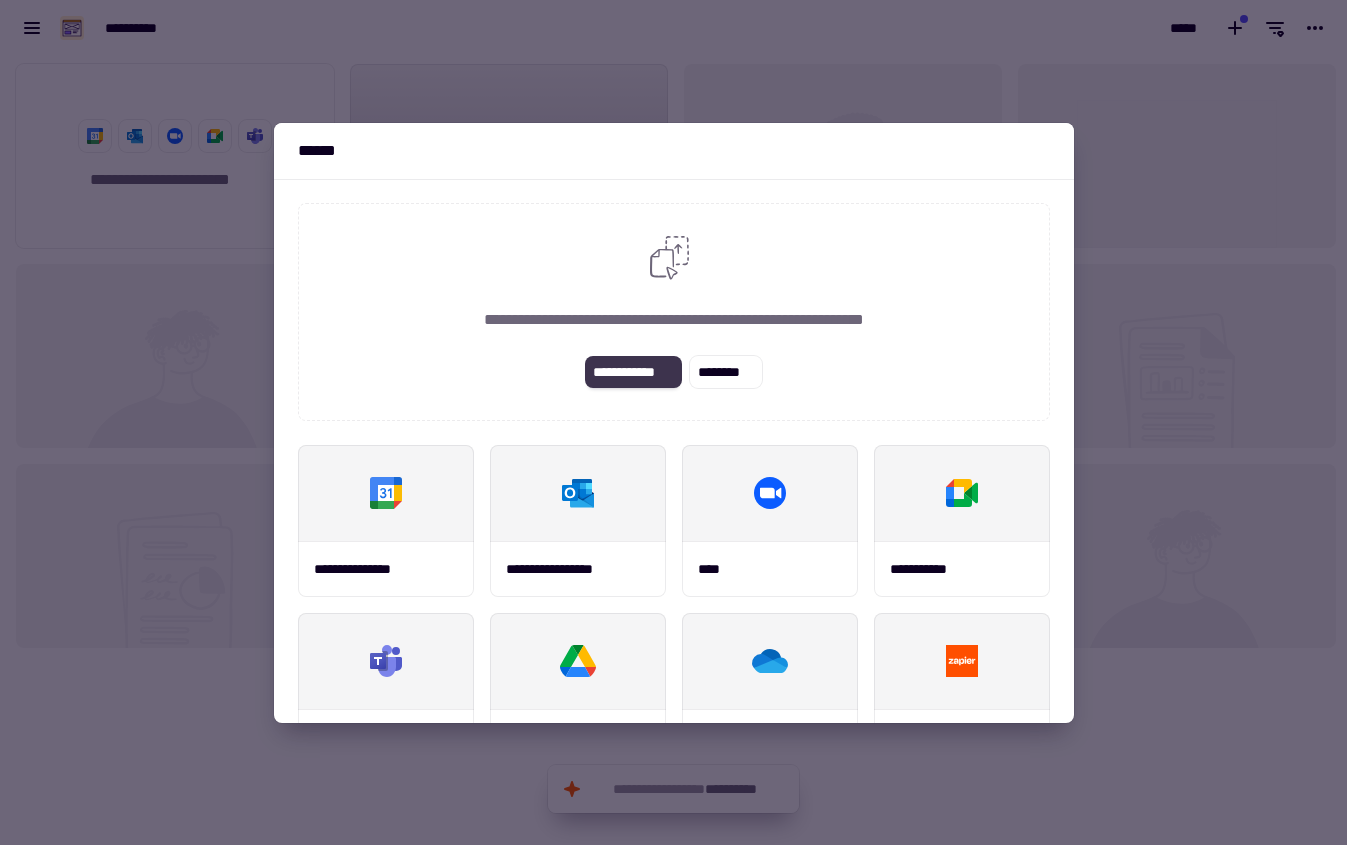 click on "**********" 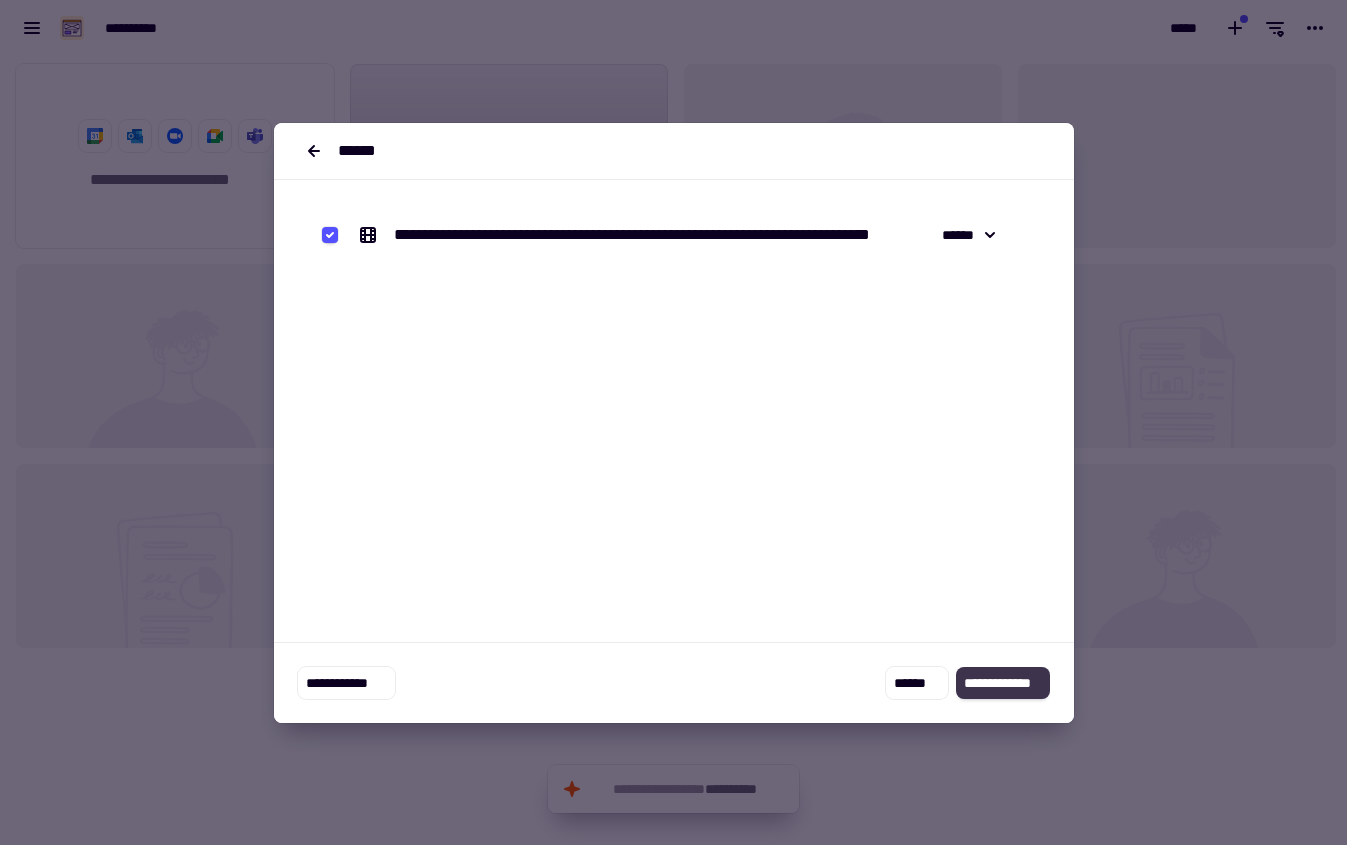 click on "**********" 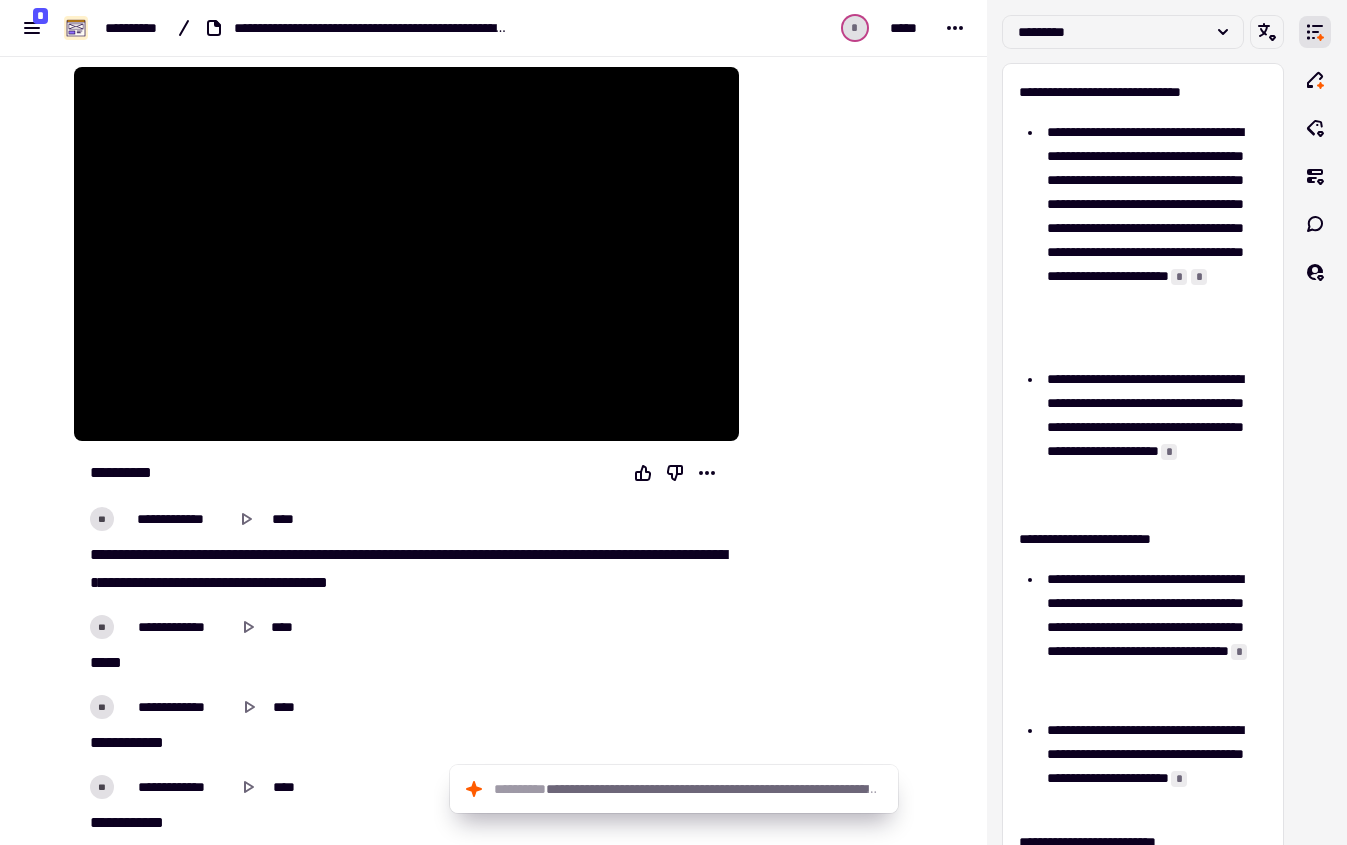 scroll, scrollTop: 362, scrollLeft: 0, axis: vertical 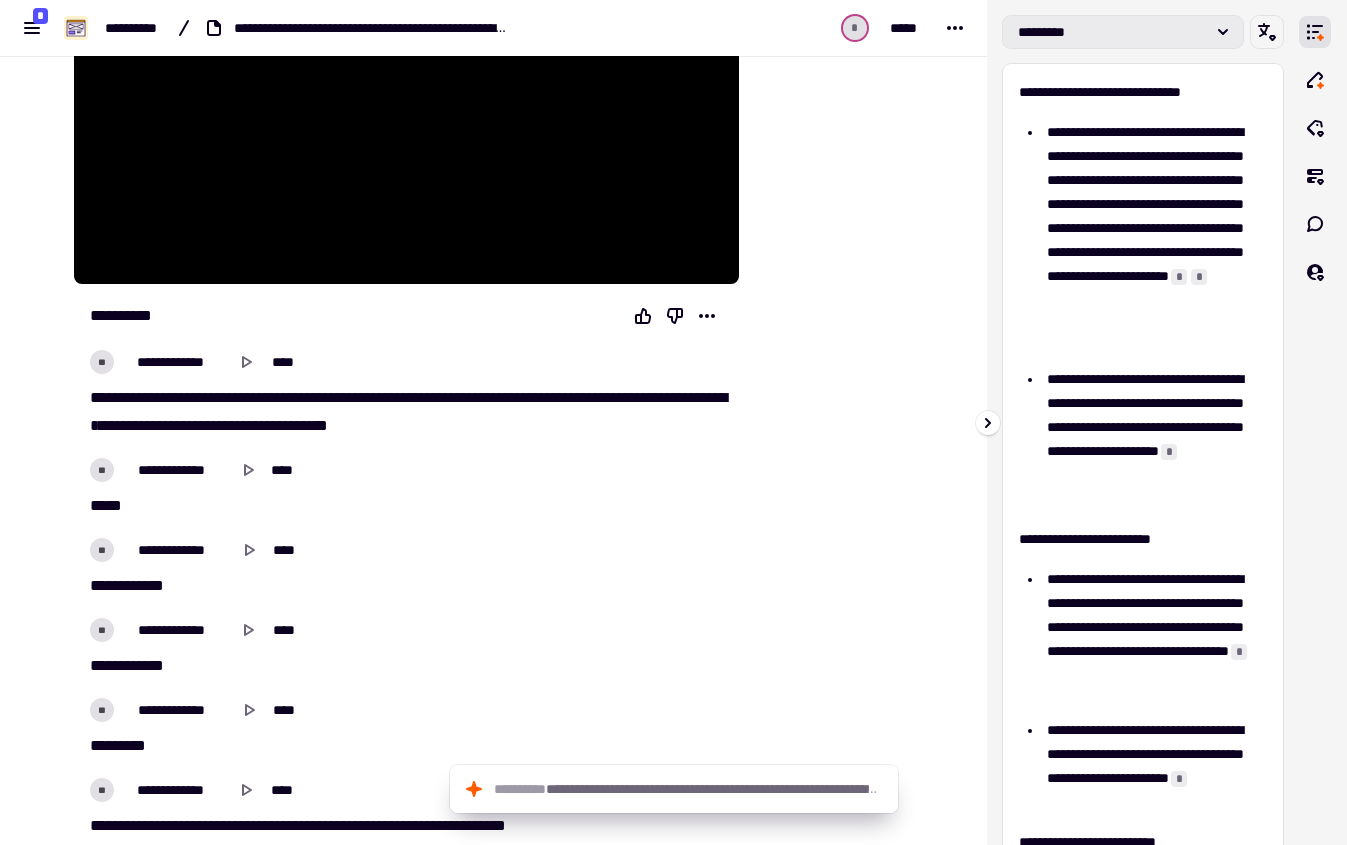 click on "*********" 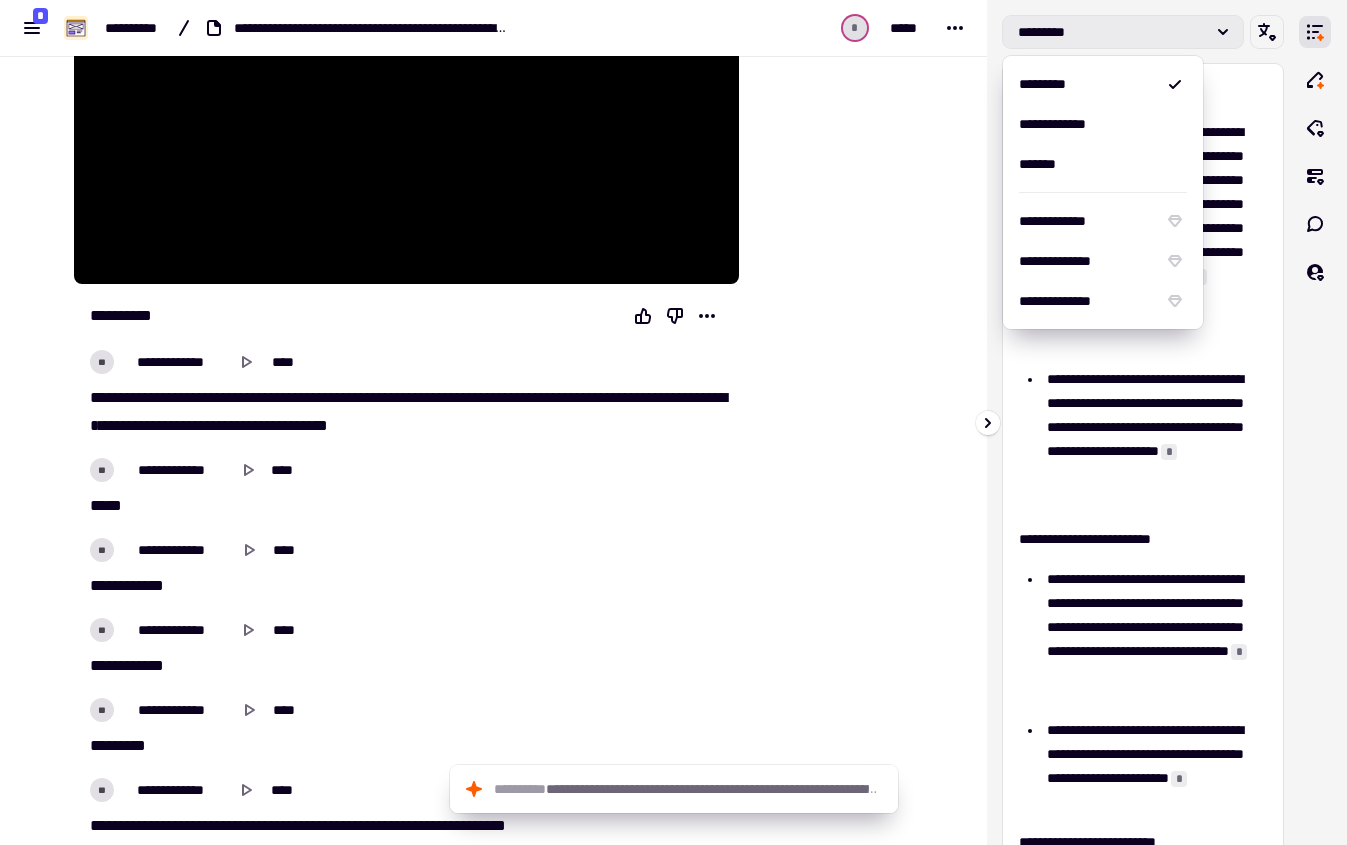 click on "*********" 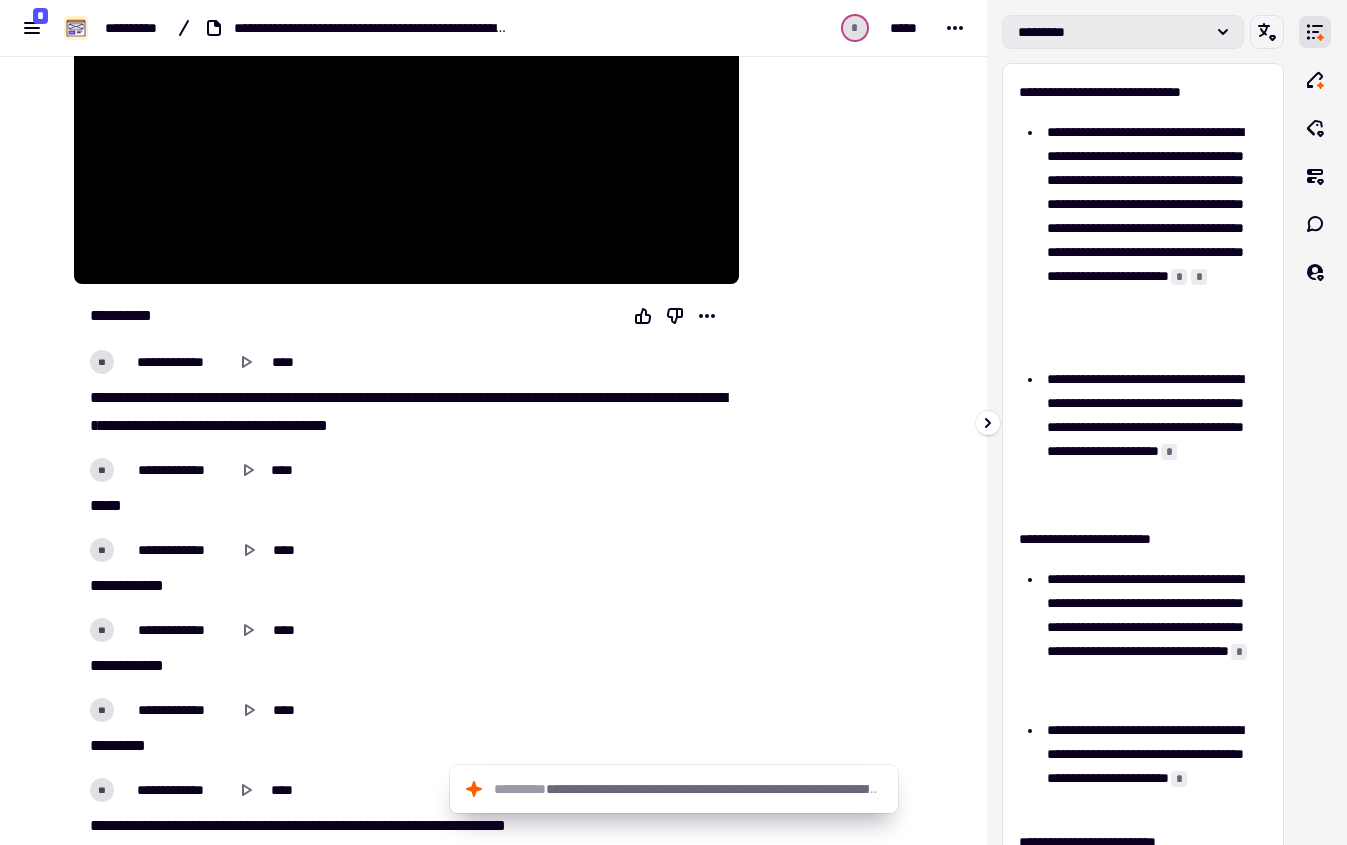 click on "*********" 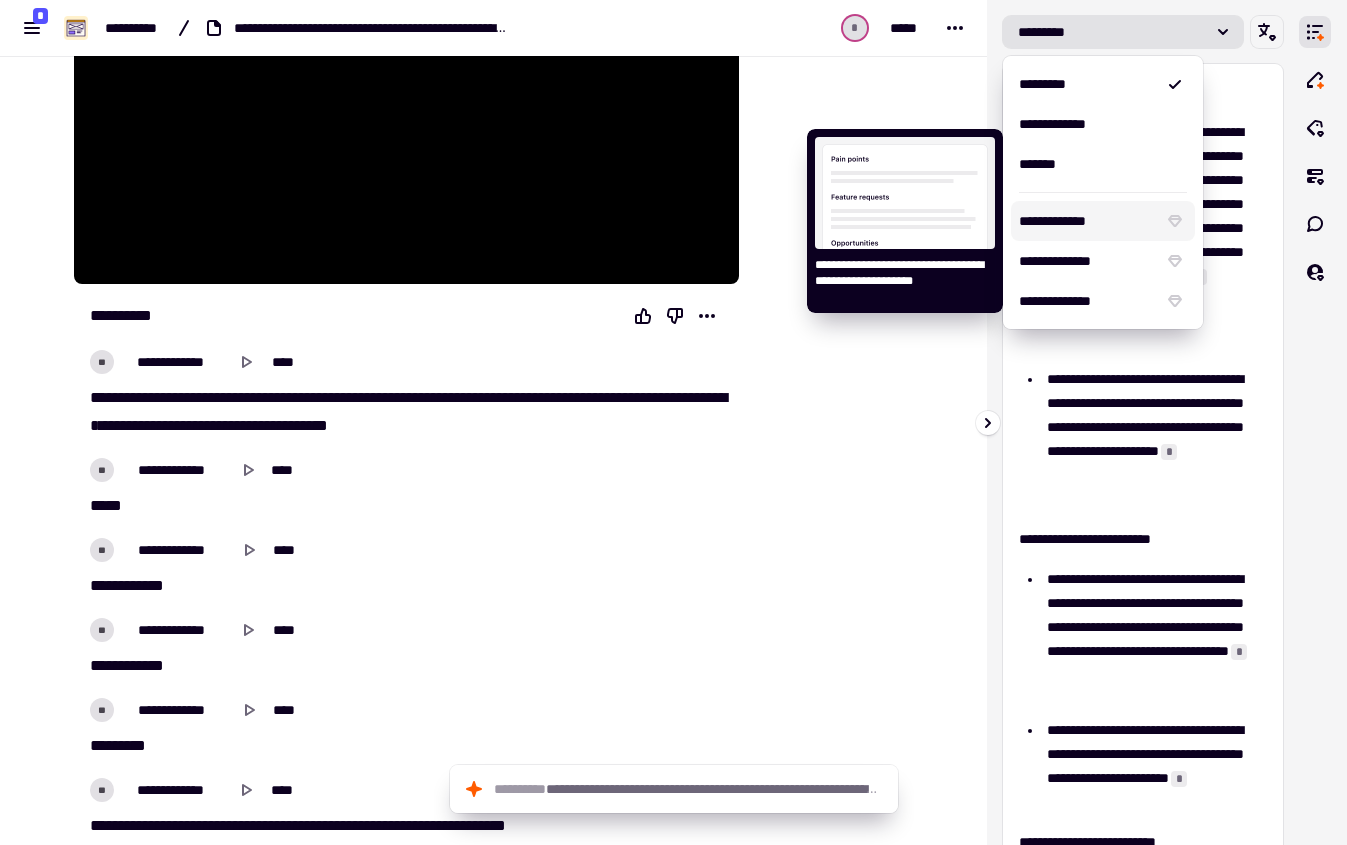 click on "**********" at bounding box center [1087, 221] 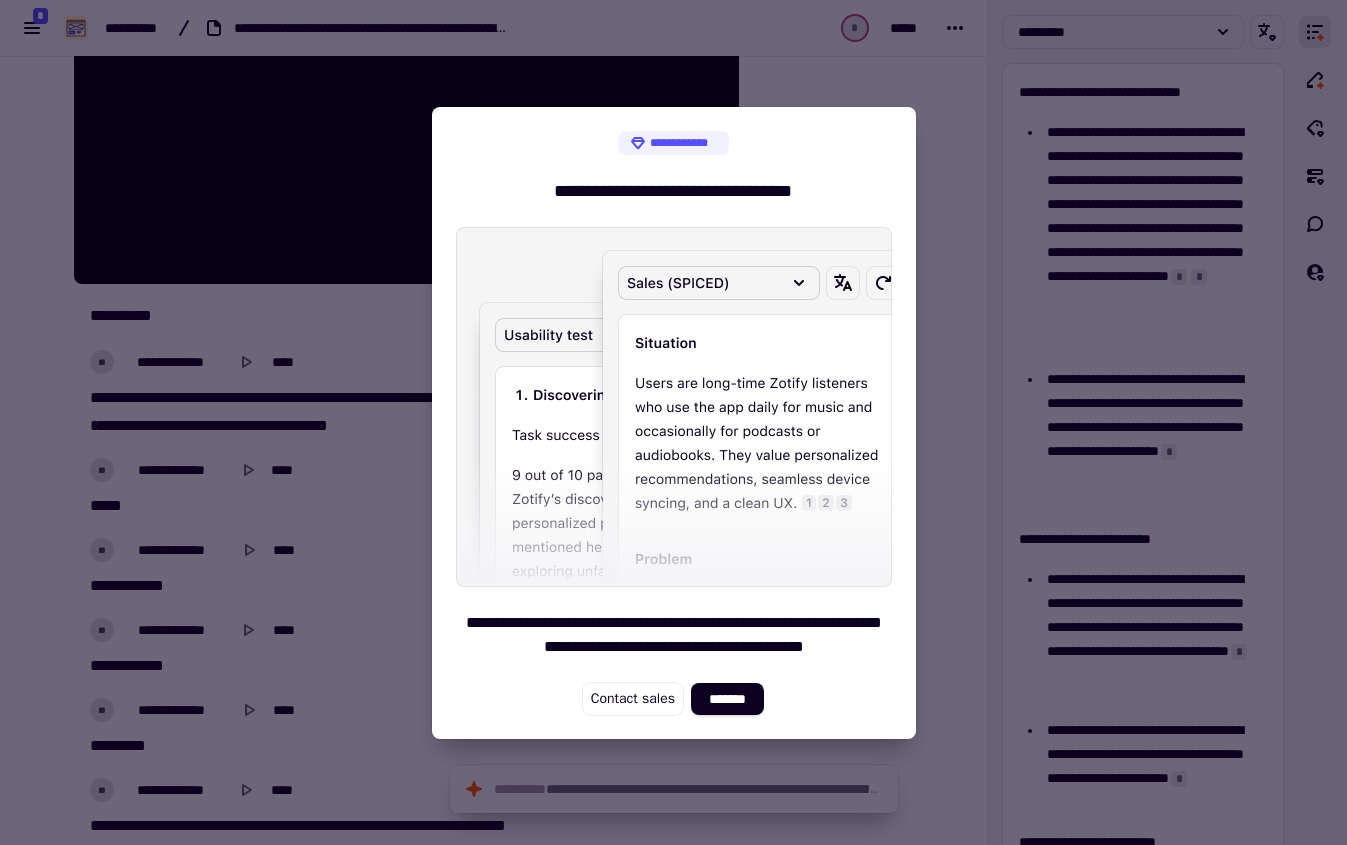 click at bounding box center (673, 422) 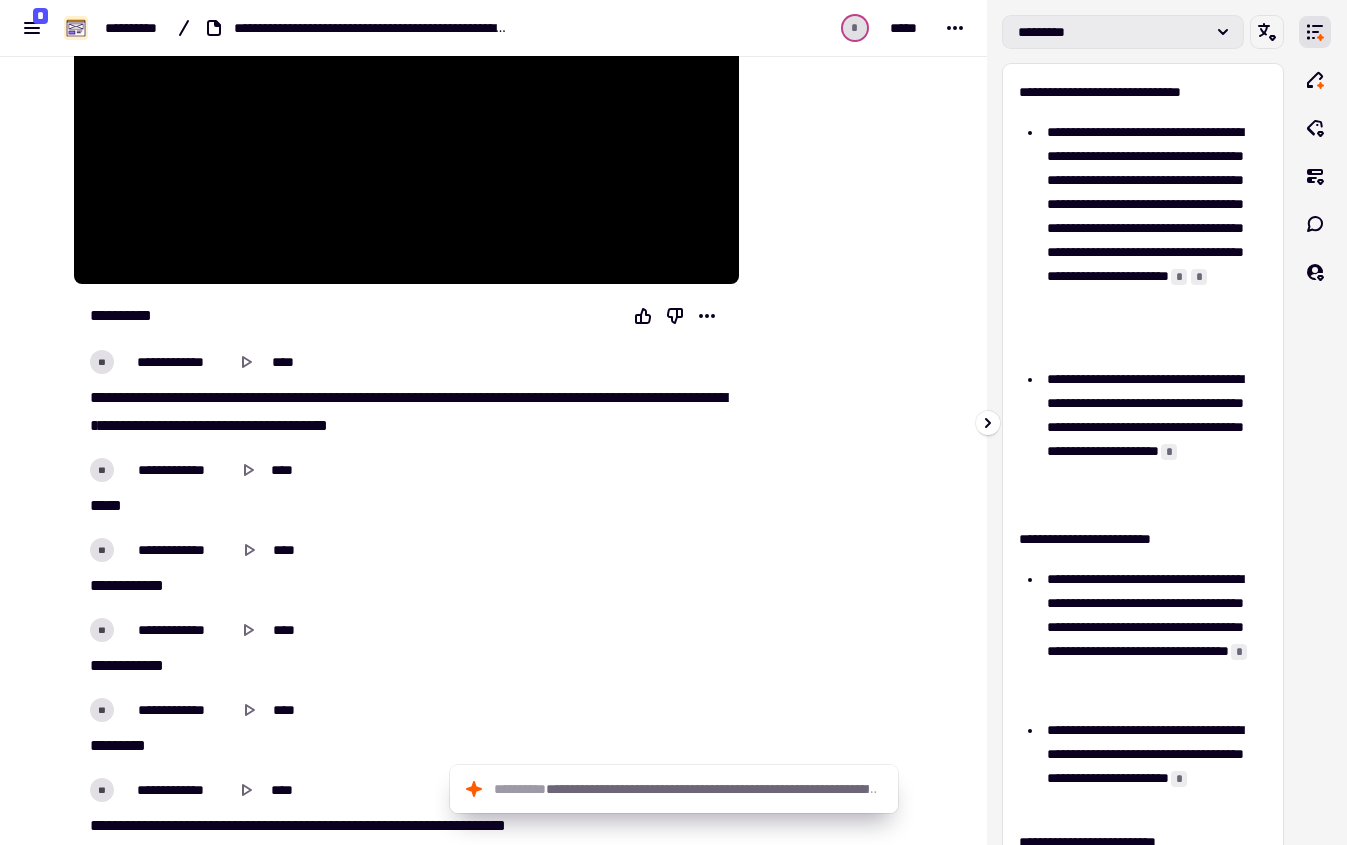 click on "*********" 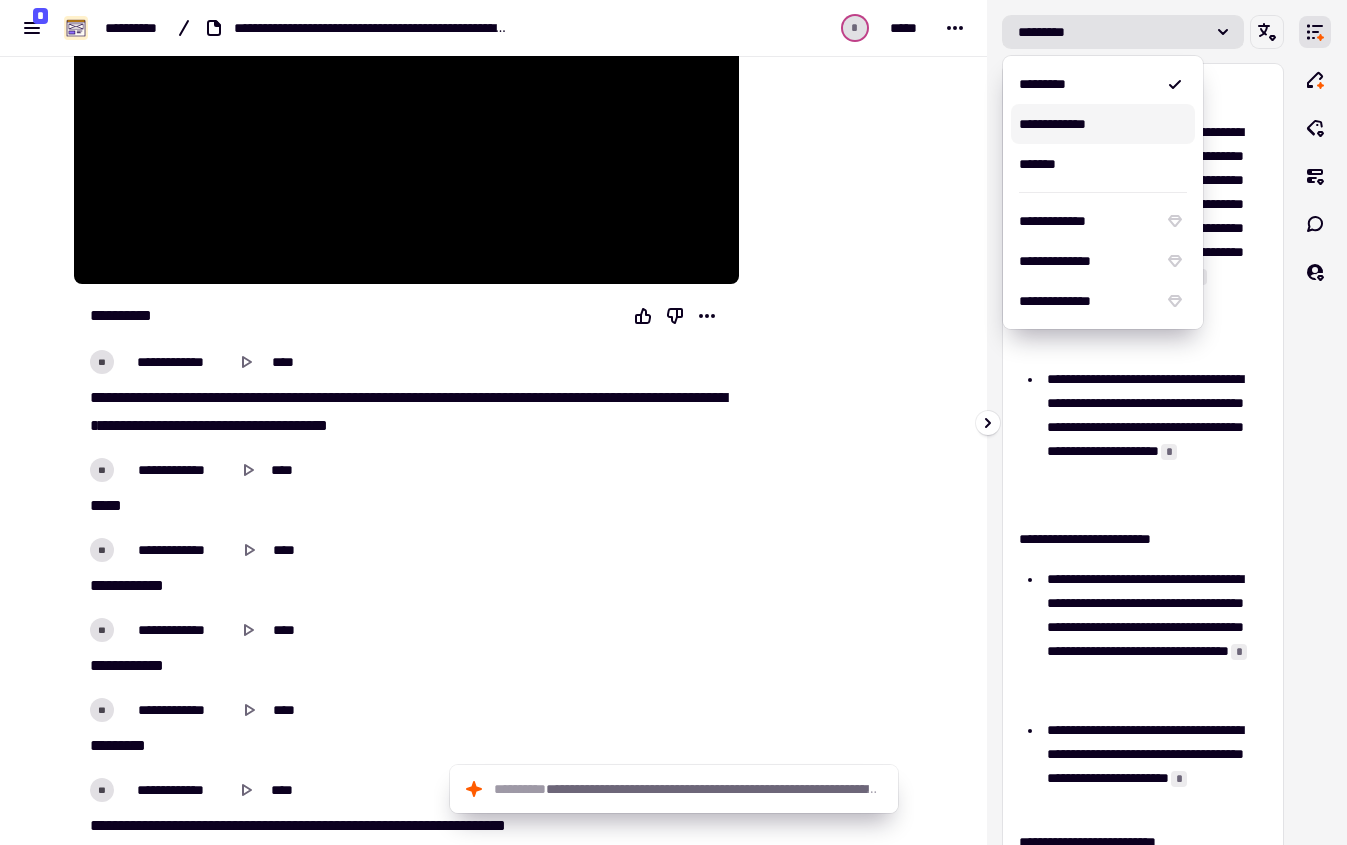 click on "**********" at bounding box center (1103, 124) 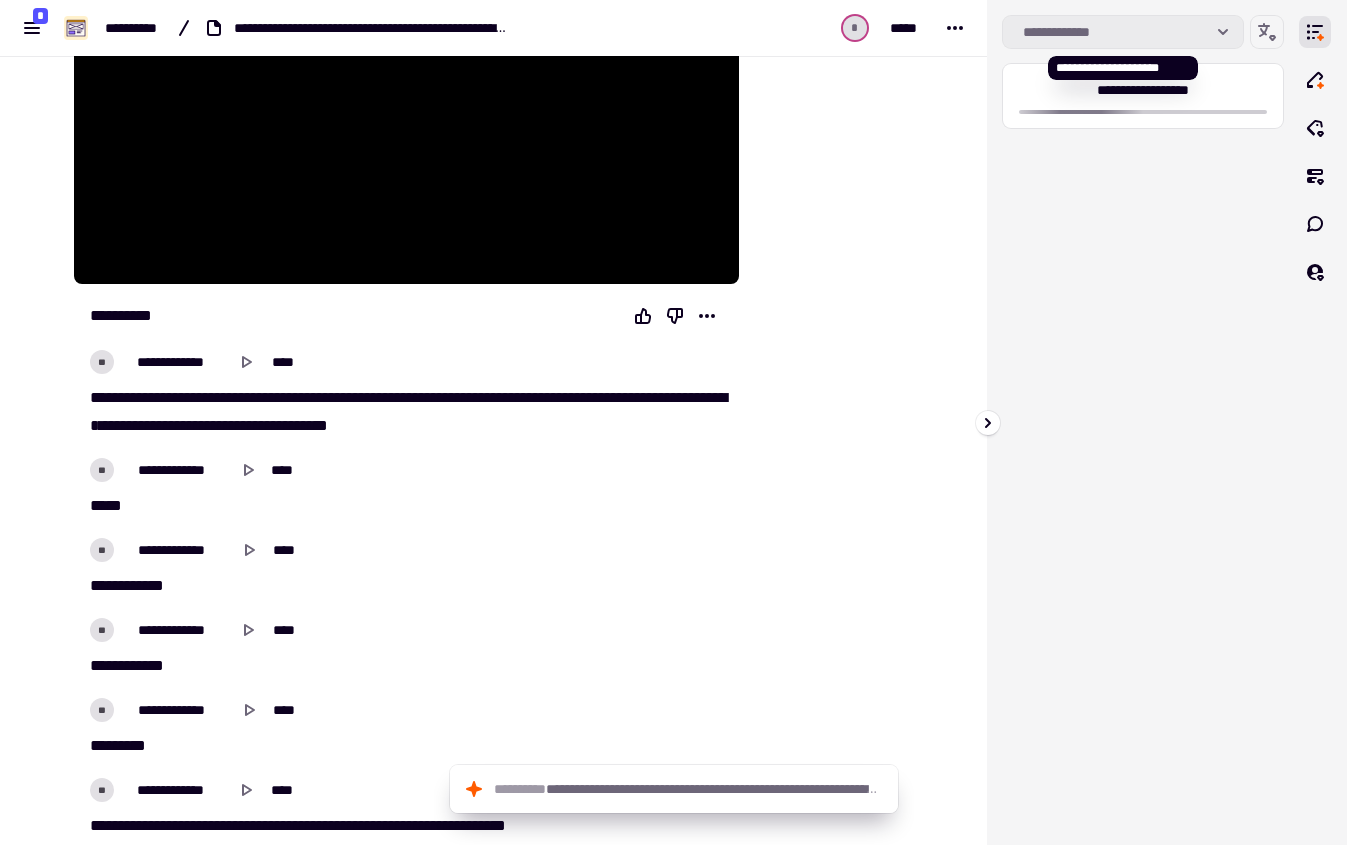 click 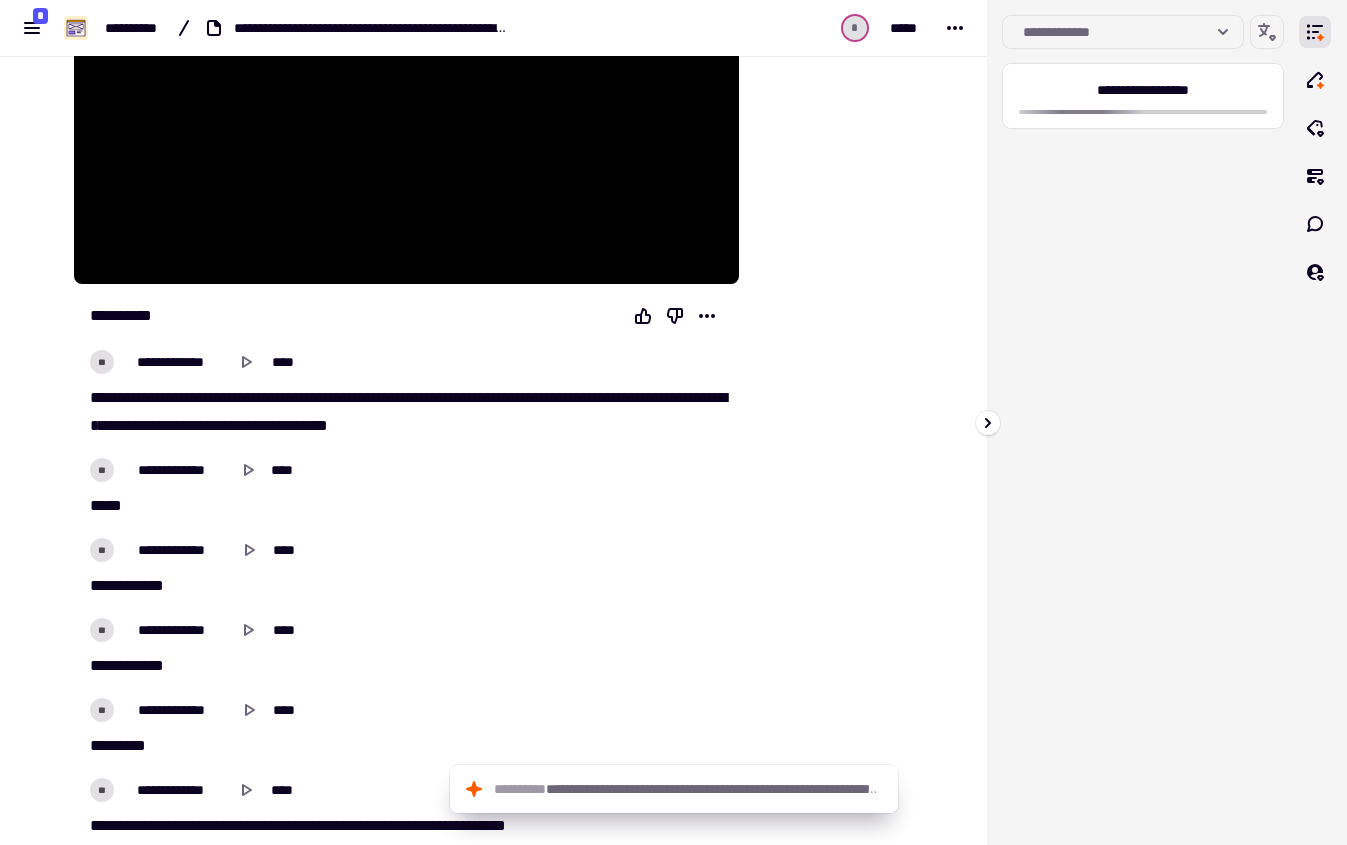 click on "**********" at bounding box center (1143, 422) 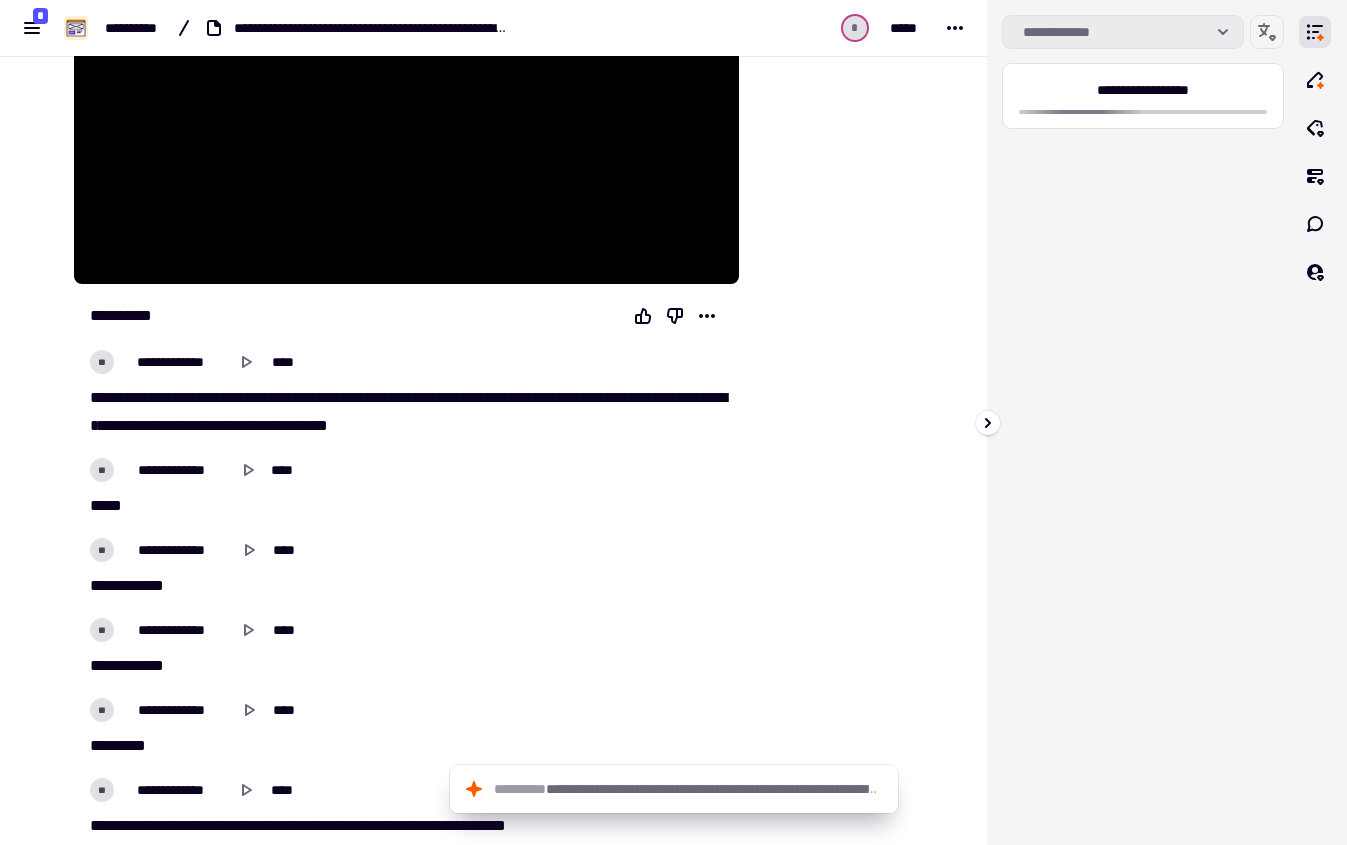 click 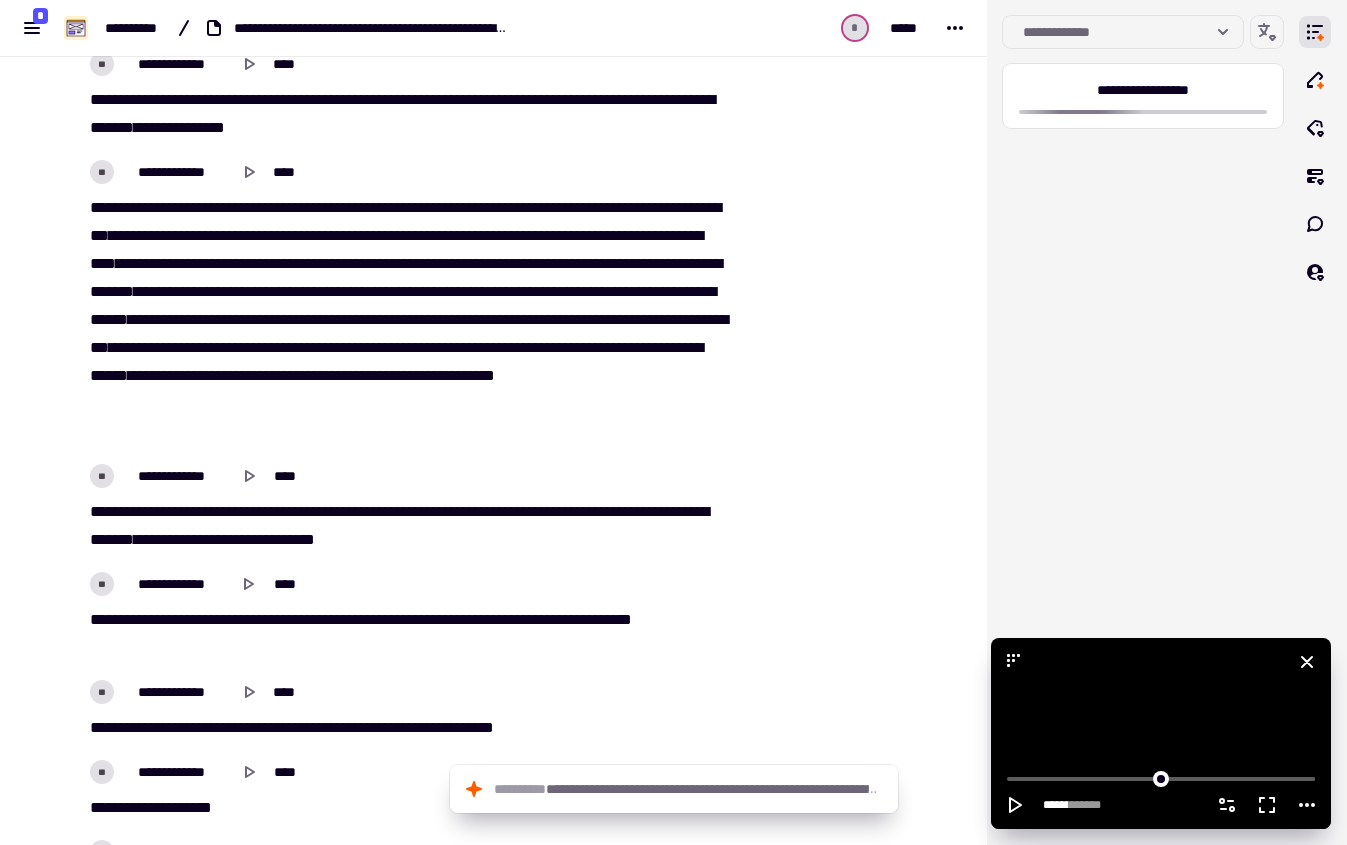 scroll, scrollTop: 2628, scrollLeft: 0, axis: vertical 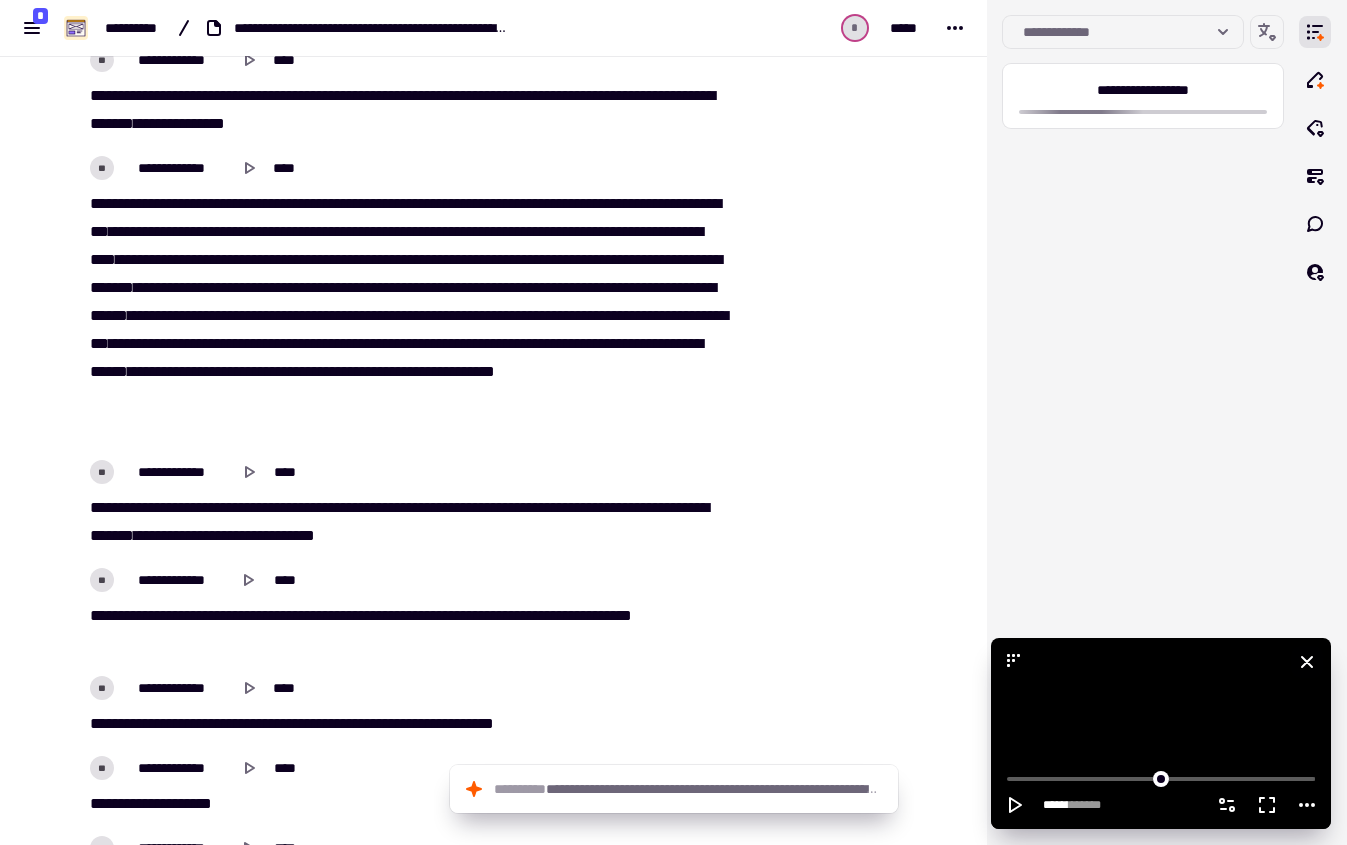 click 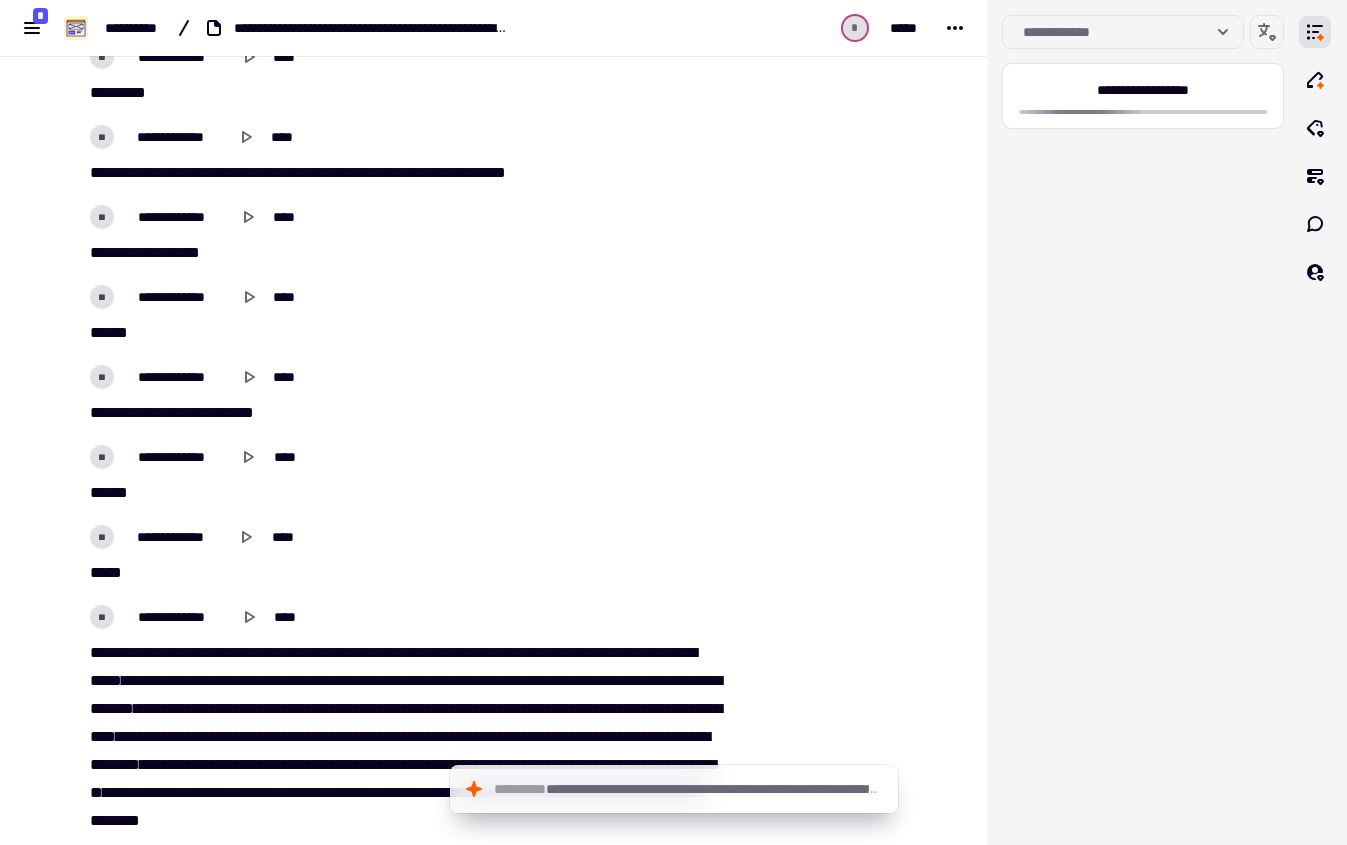 scroll, scrollTop: 690, scrollLeft: 0, axis: vertical 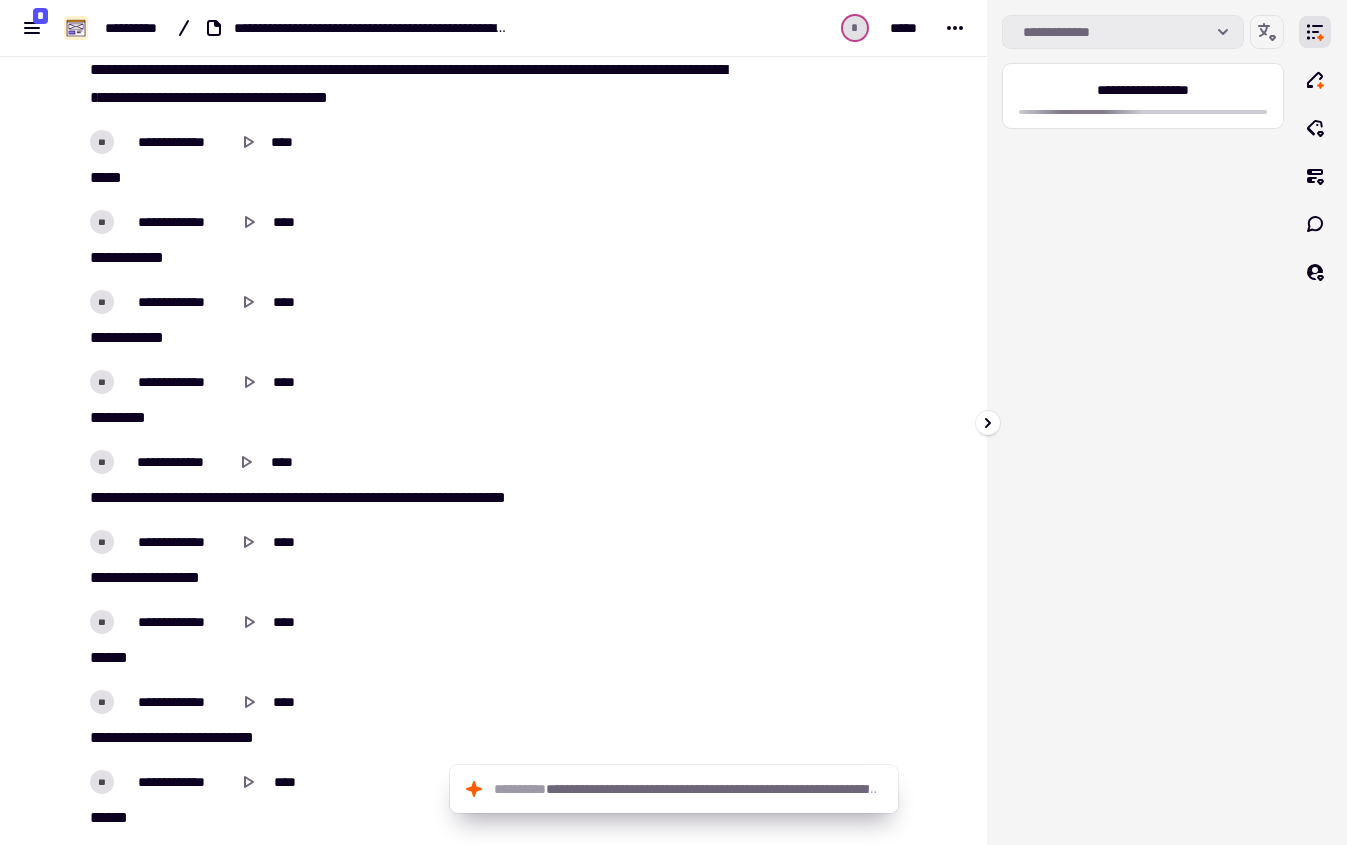 click 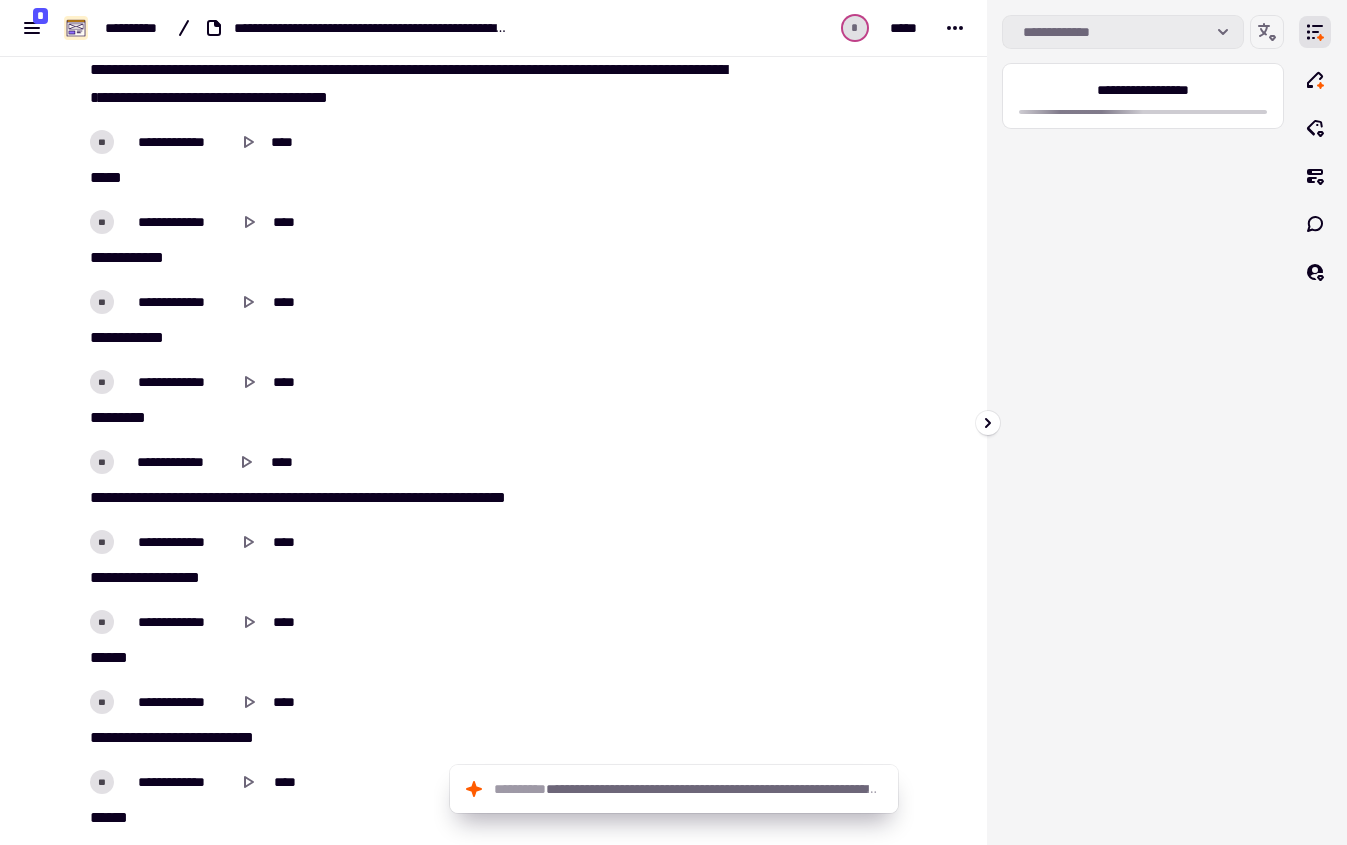 click 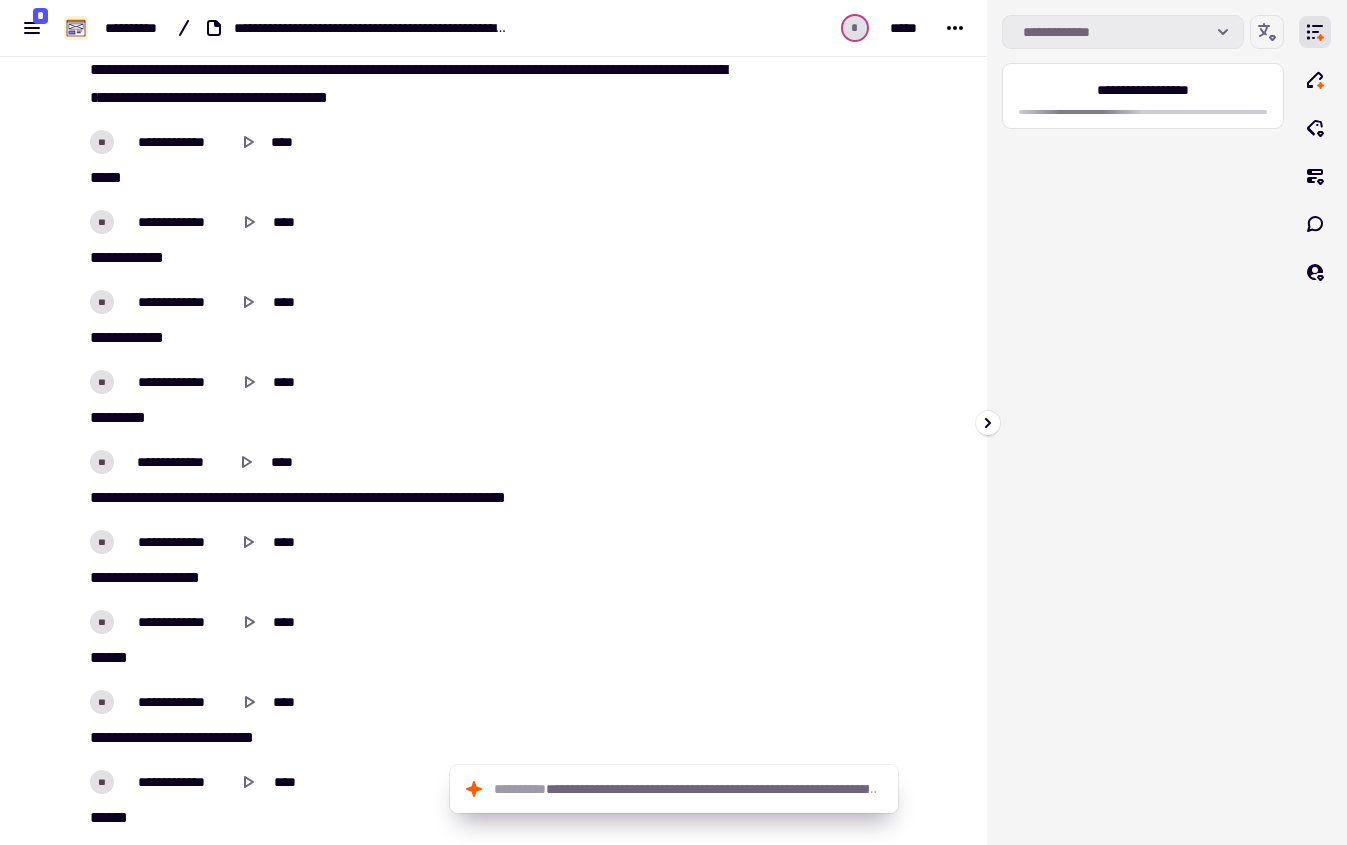 click 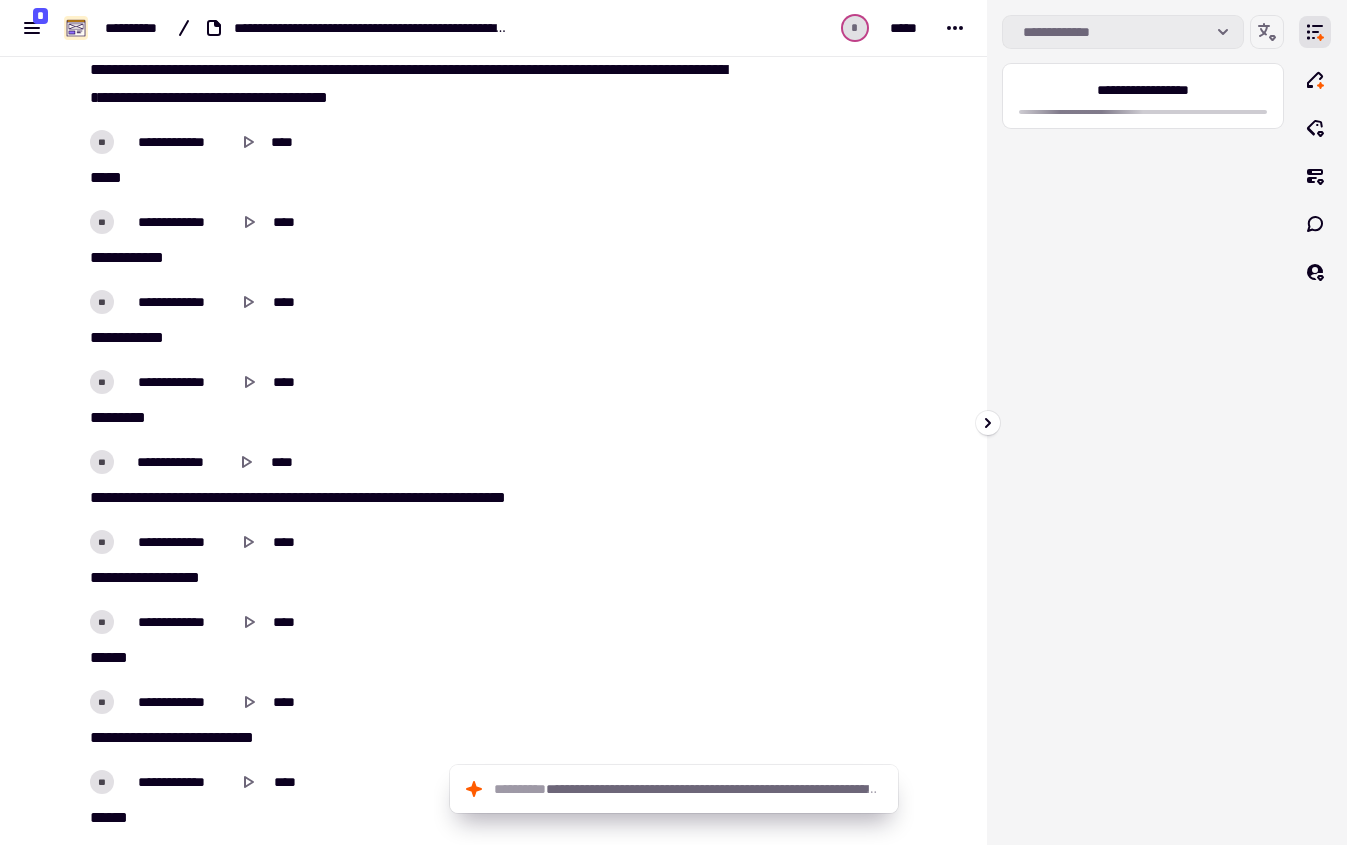 click 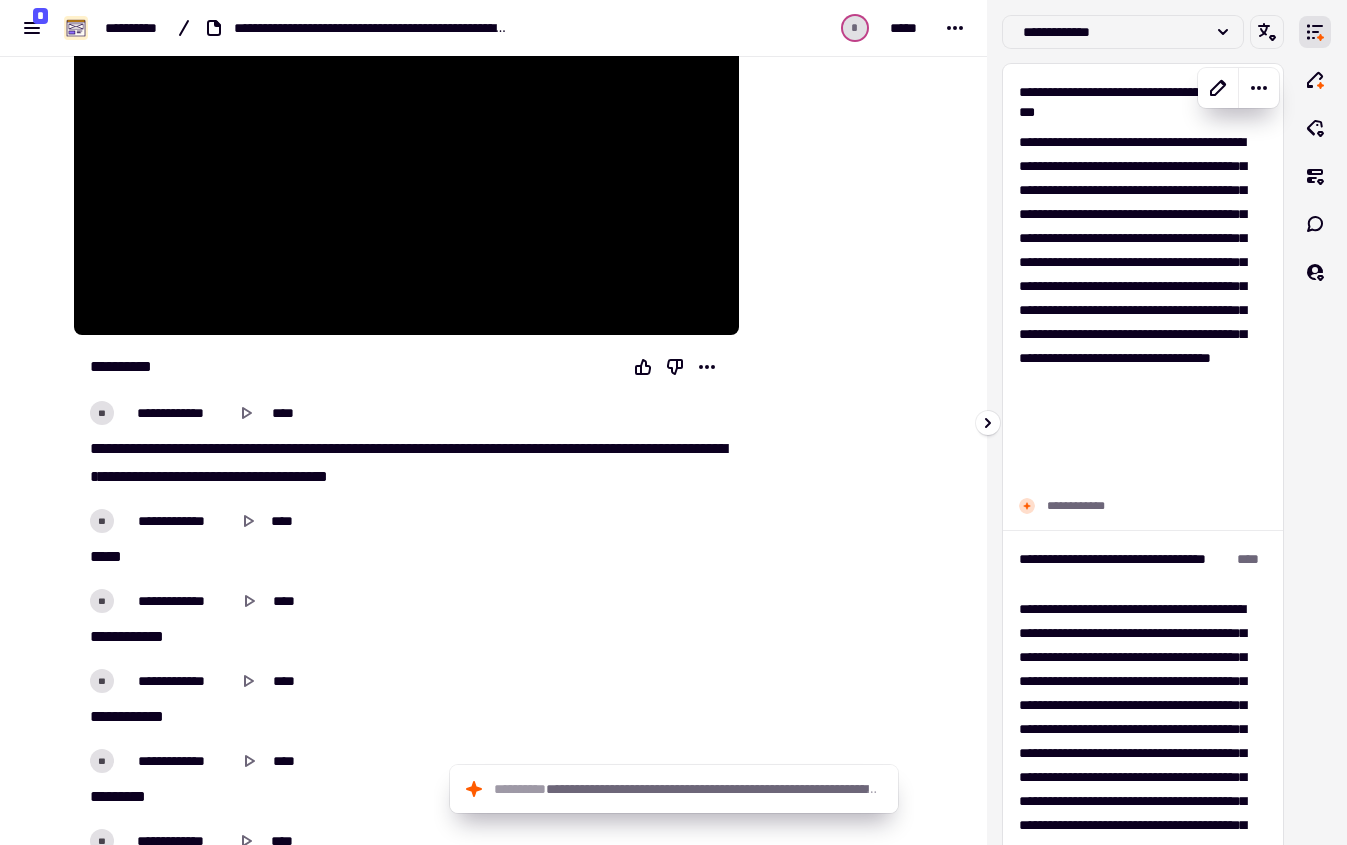 scroll, scrollTop: 310, scrollLeft: 0, axis: vertical 